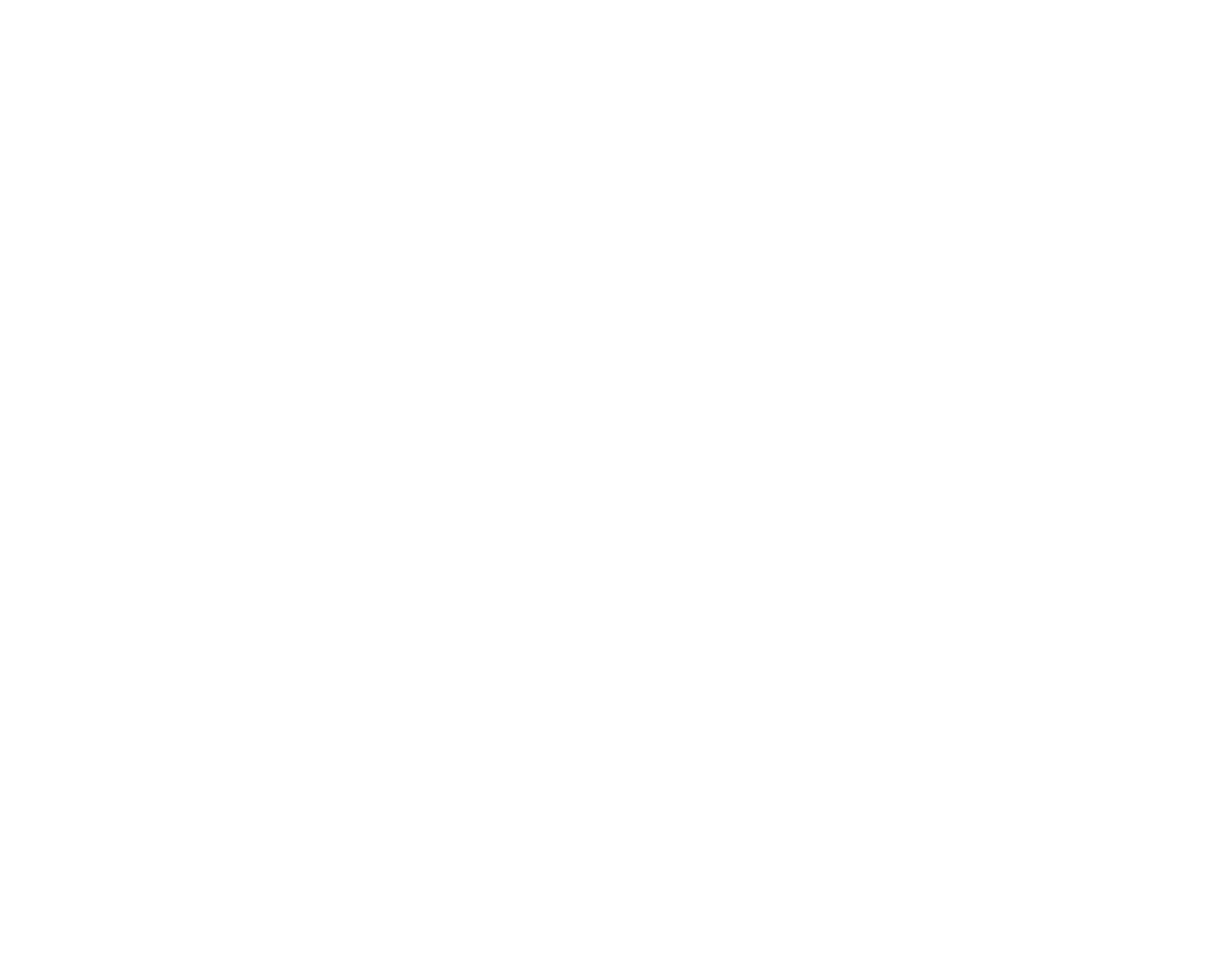 scroll, scrollTop: 0, scrollLeft: 0, axis: both 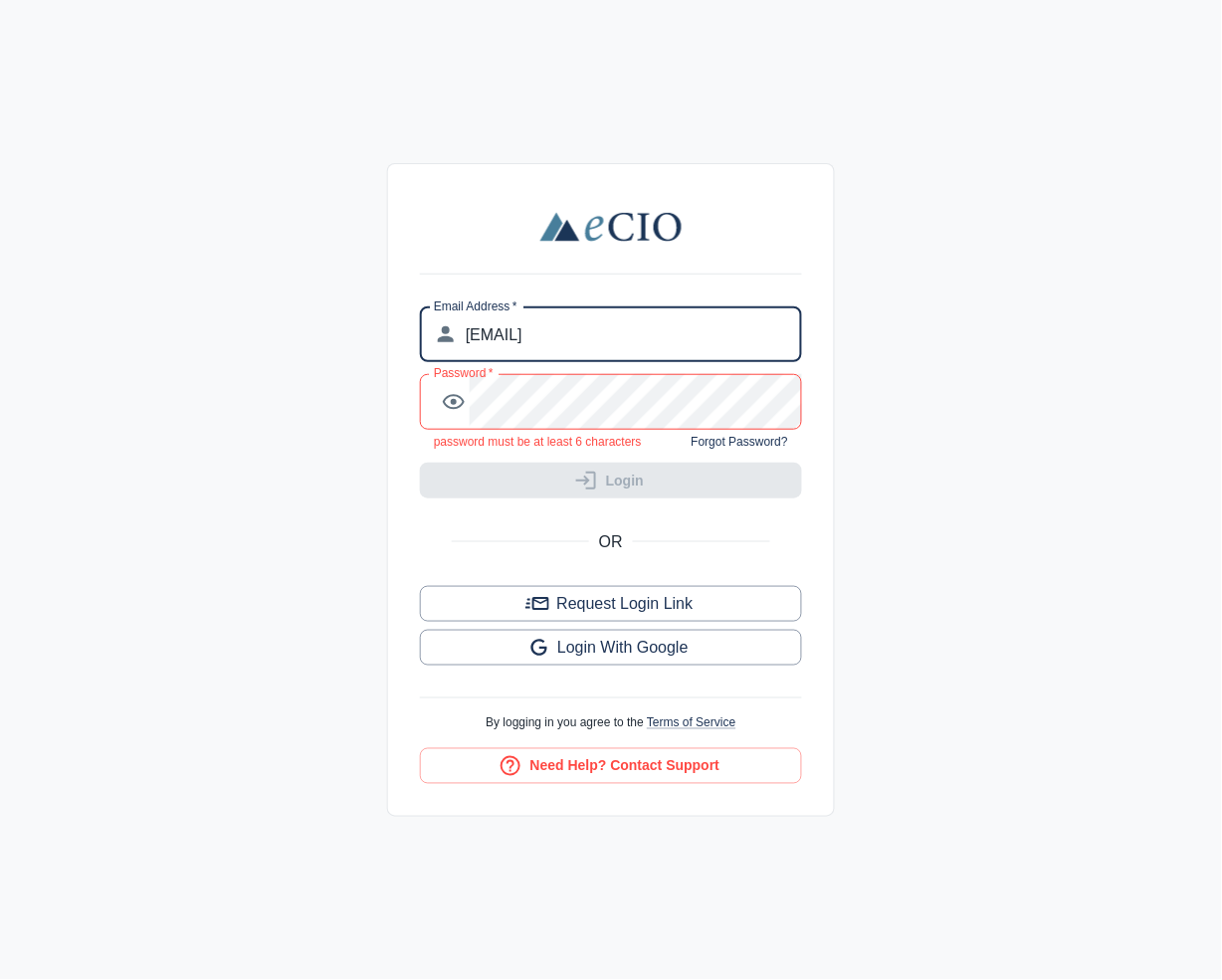 click on "Email Address   * ​ [EMAIL] Email Address   * Password   * ​ Password   * password must be at least 6 characters Forgot Password? Login OR Request Login Link Login with Google By logging in you agree to the   Terms of Service Need Help? Contact Support" at bounding box center [611, 490] 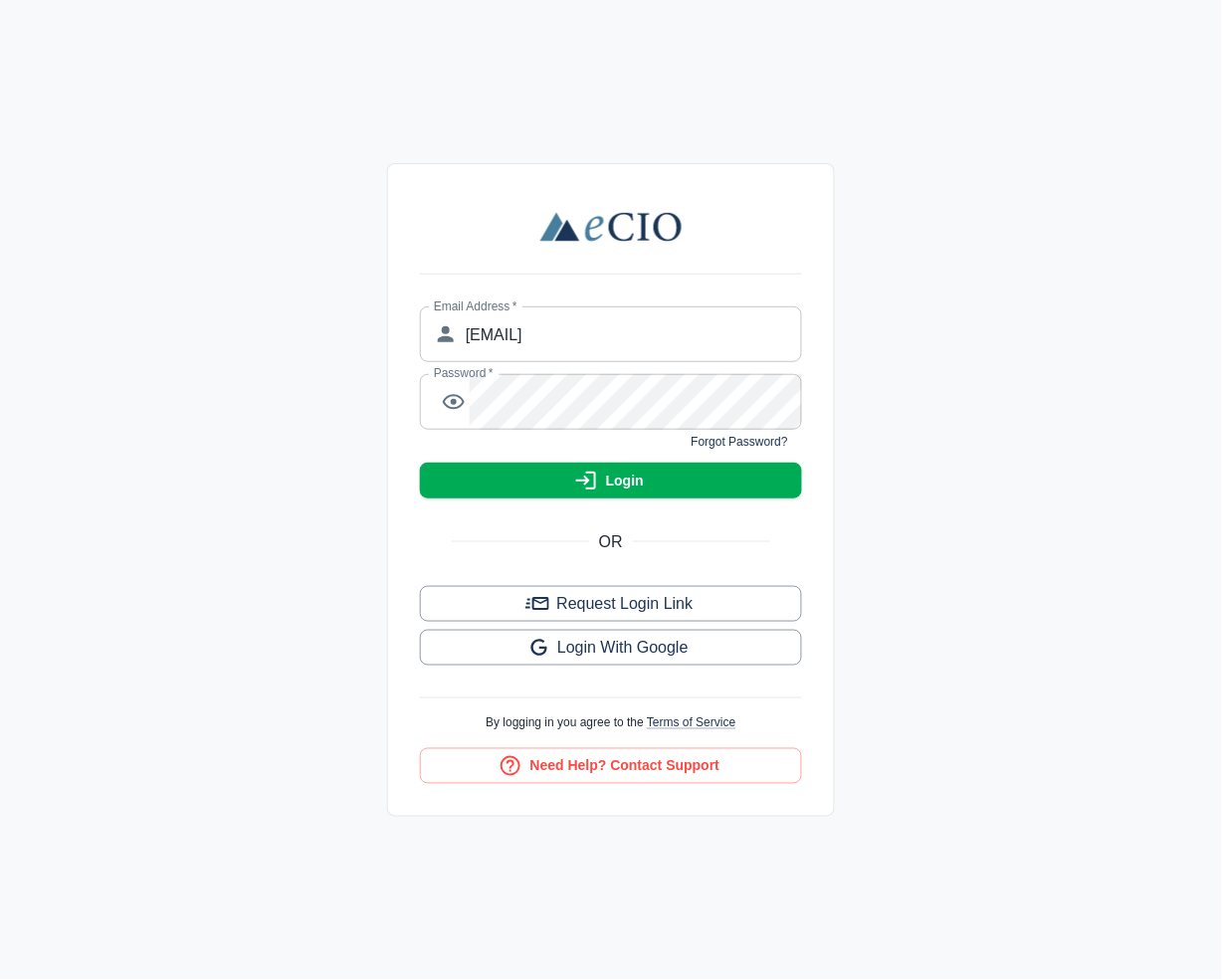 drag, startPoint x: 956, startPoint y: 379, endPoint x: 857, endPoint y: 450, distance: 121.827747 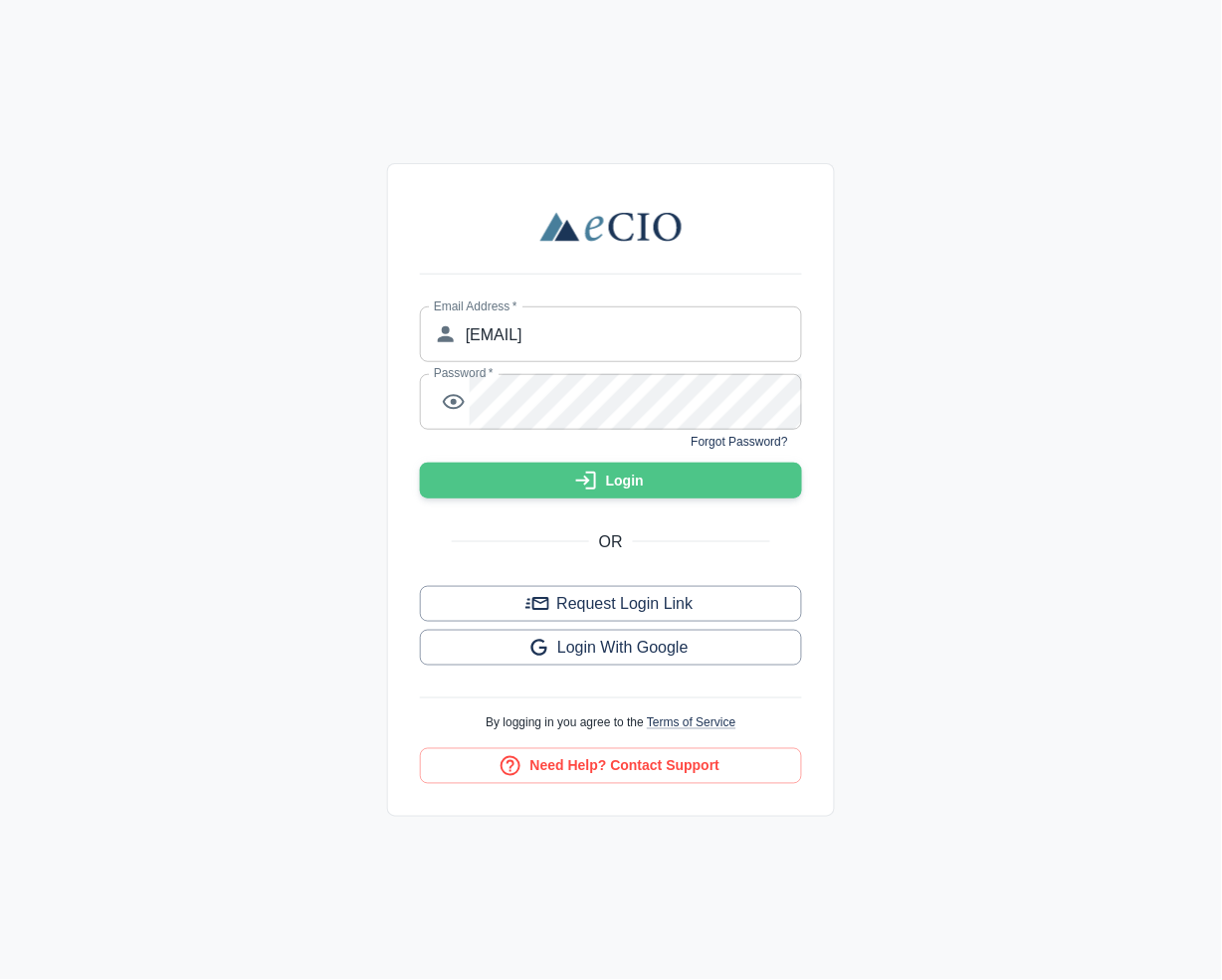 click on "Login" at bounding box center (611, 481) 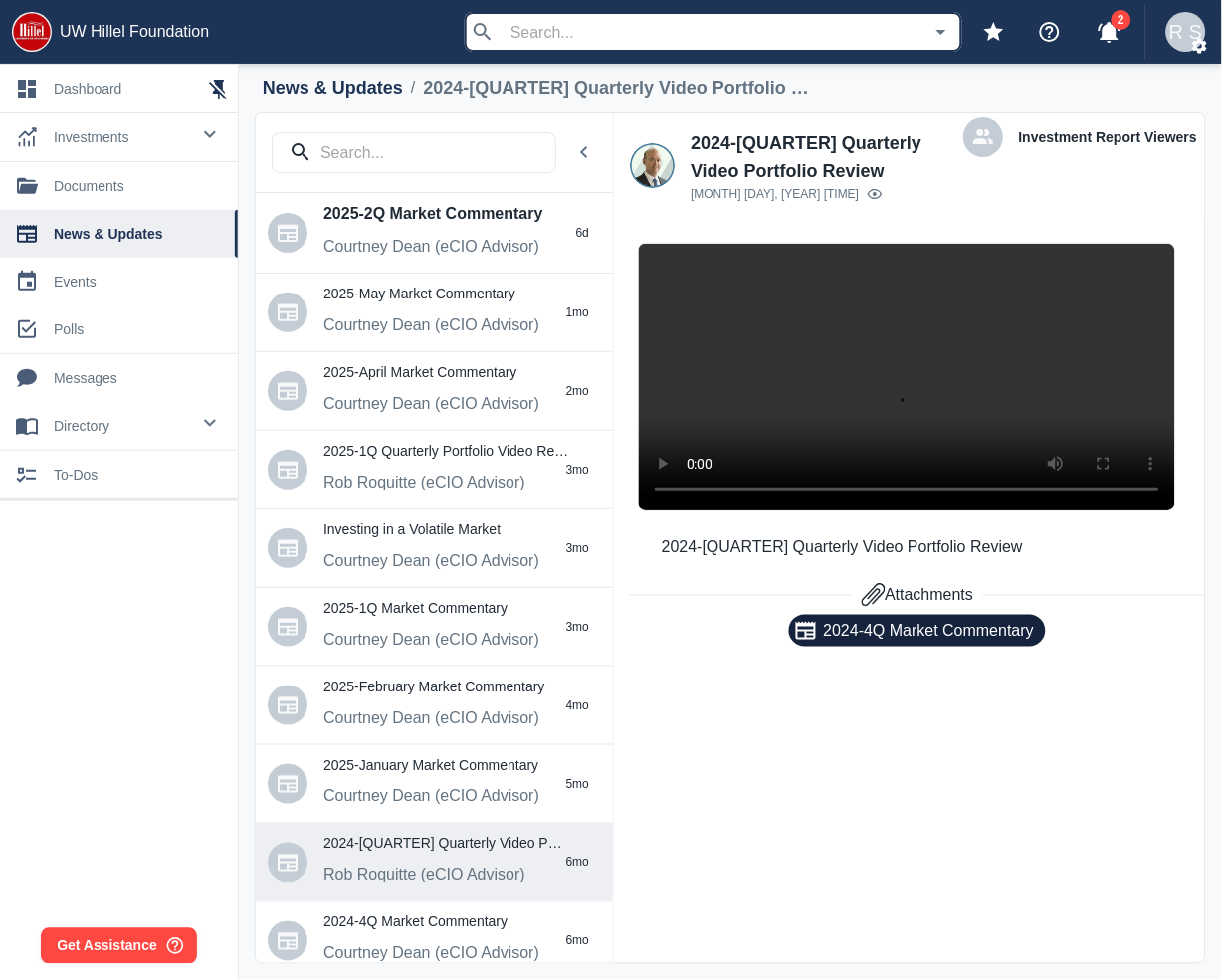 click on "2024-4Q Market Commentary" at bounding box center (929, 631) 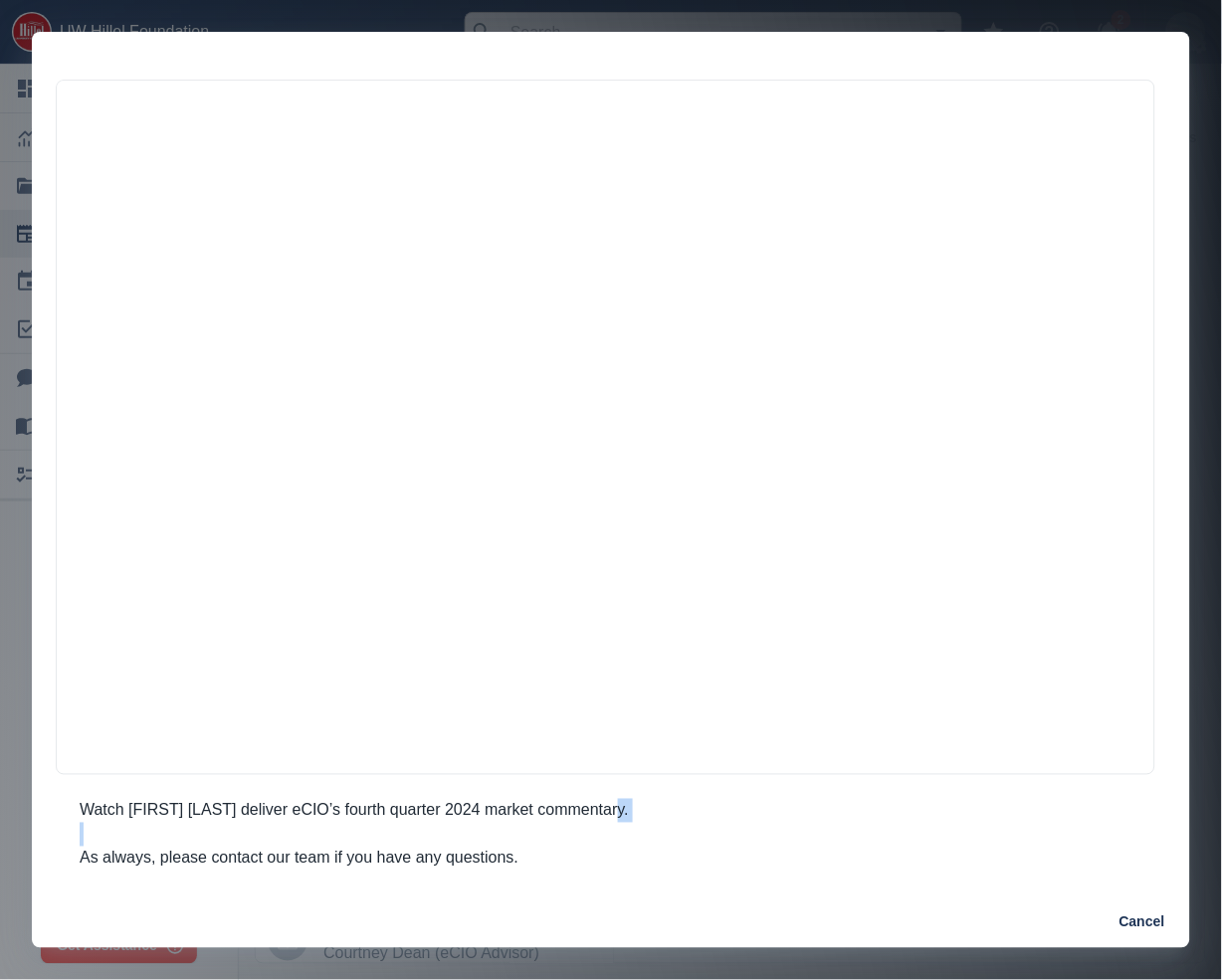 click on "Watch [FIRST] [LAST] deliver eCIO’s fourth quarter 2024 market commentary. As always, please contact our team if you have any questions." at bounding box center (611, 847) 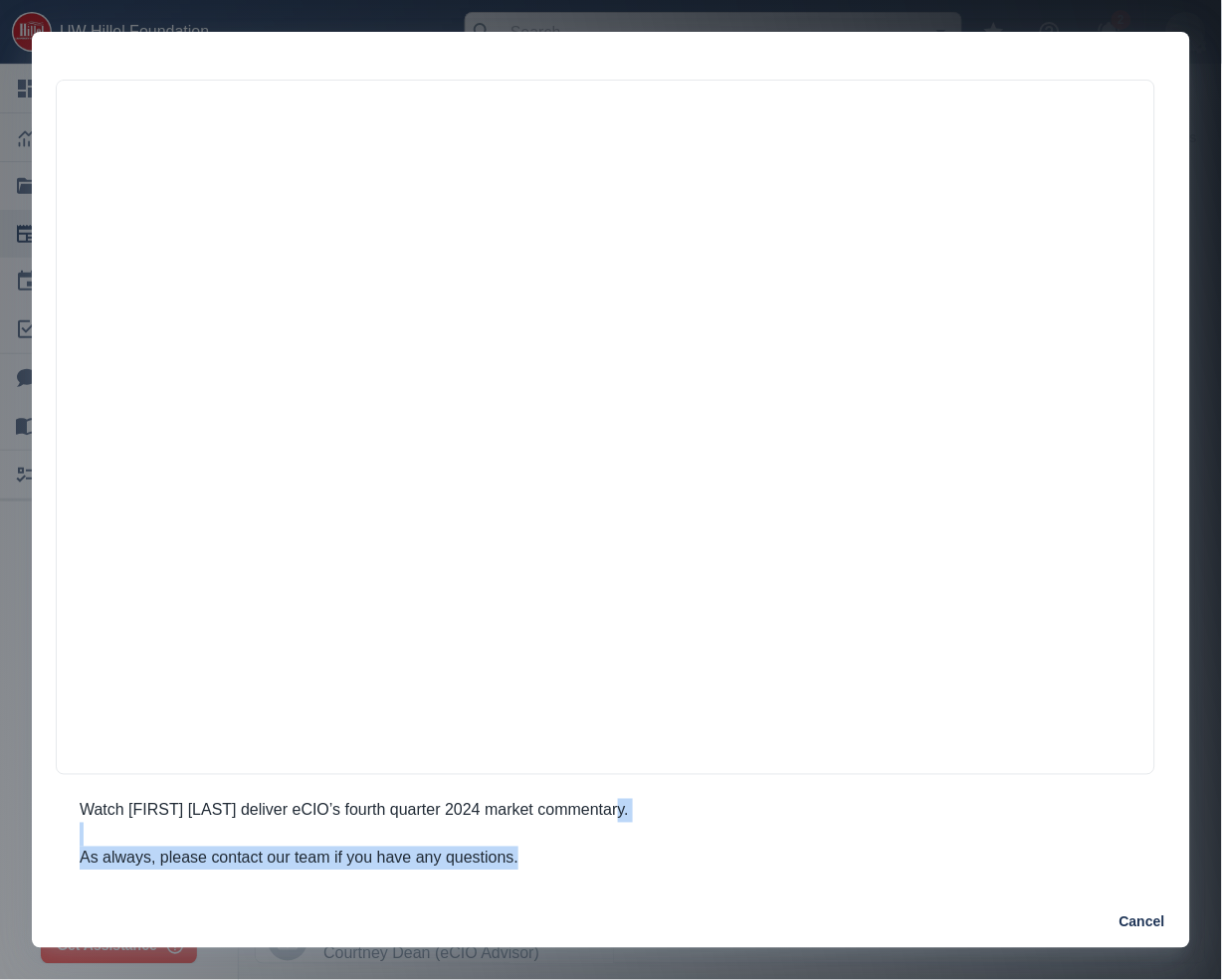click on "Cancel" at bounding box center [1142, 922] 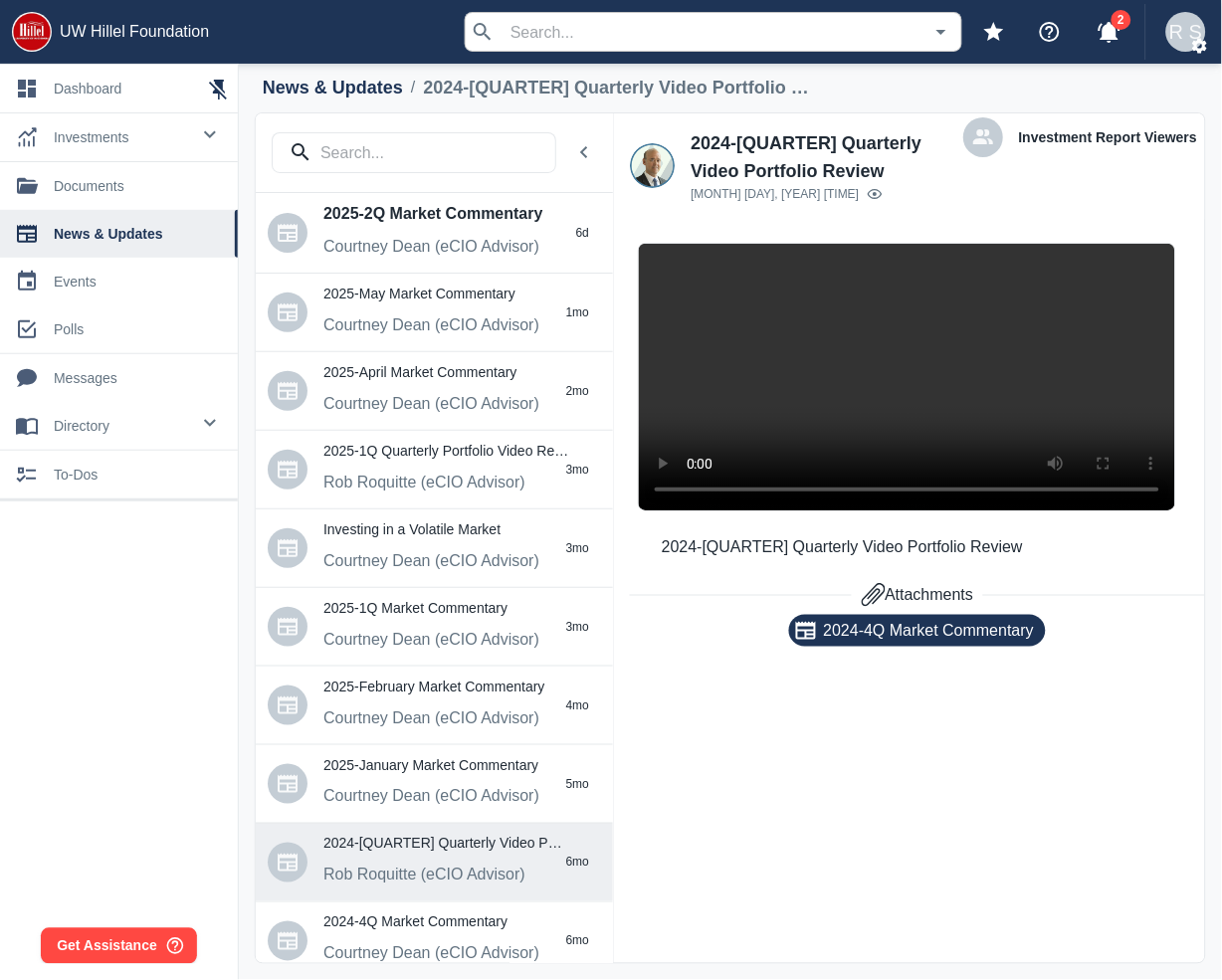 click on "2024-[QUARTER] Quarterly Video Portfolio Review  Attachments 2024-[QUARTER] Market Commentary" at bounding box center [910, 614] 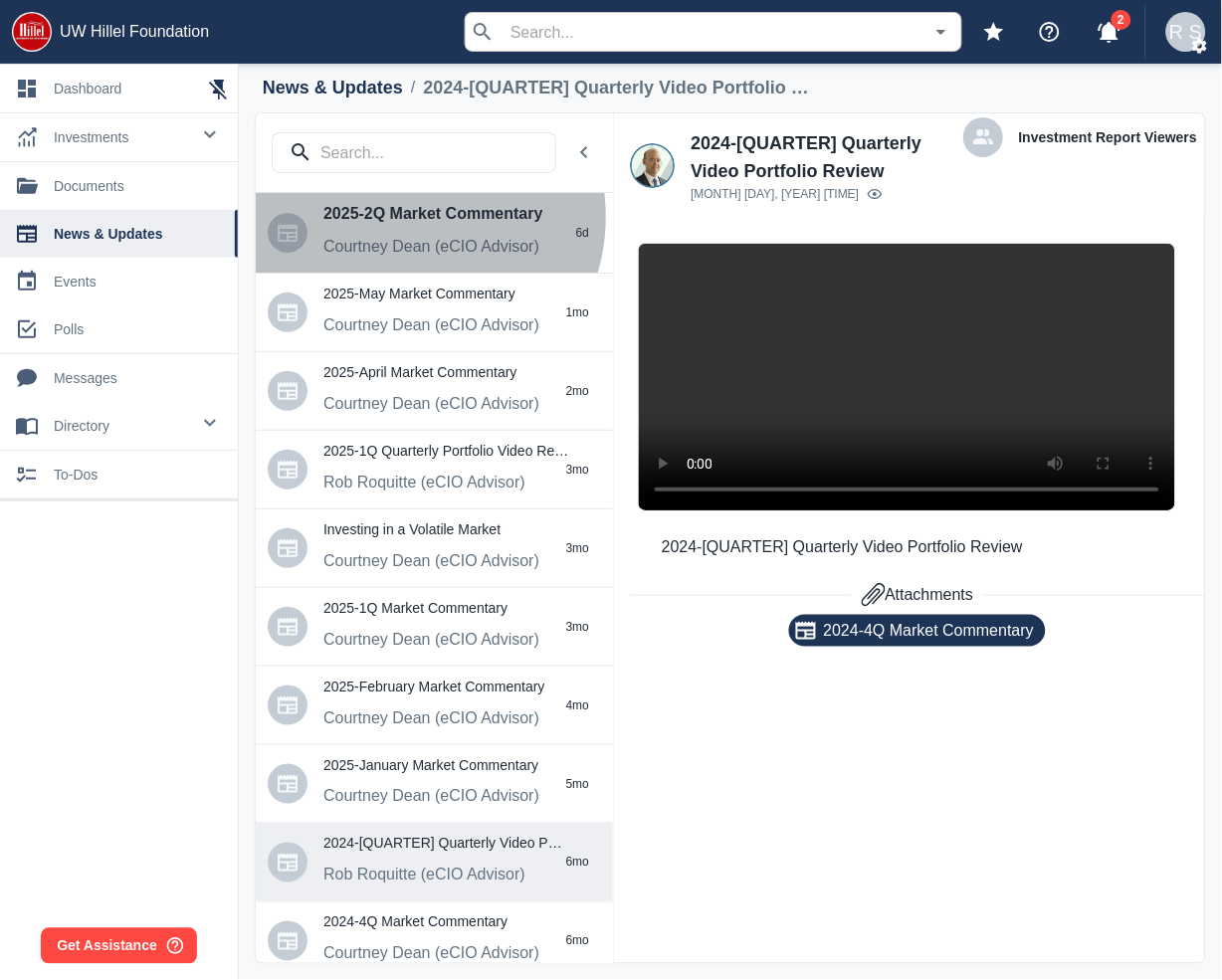 drag, startPoint x: 402, startPoint y: 217, endPoint x: 413, endPoint y: 226, distance: 14.21267 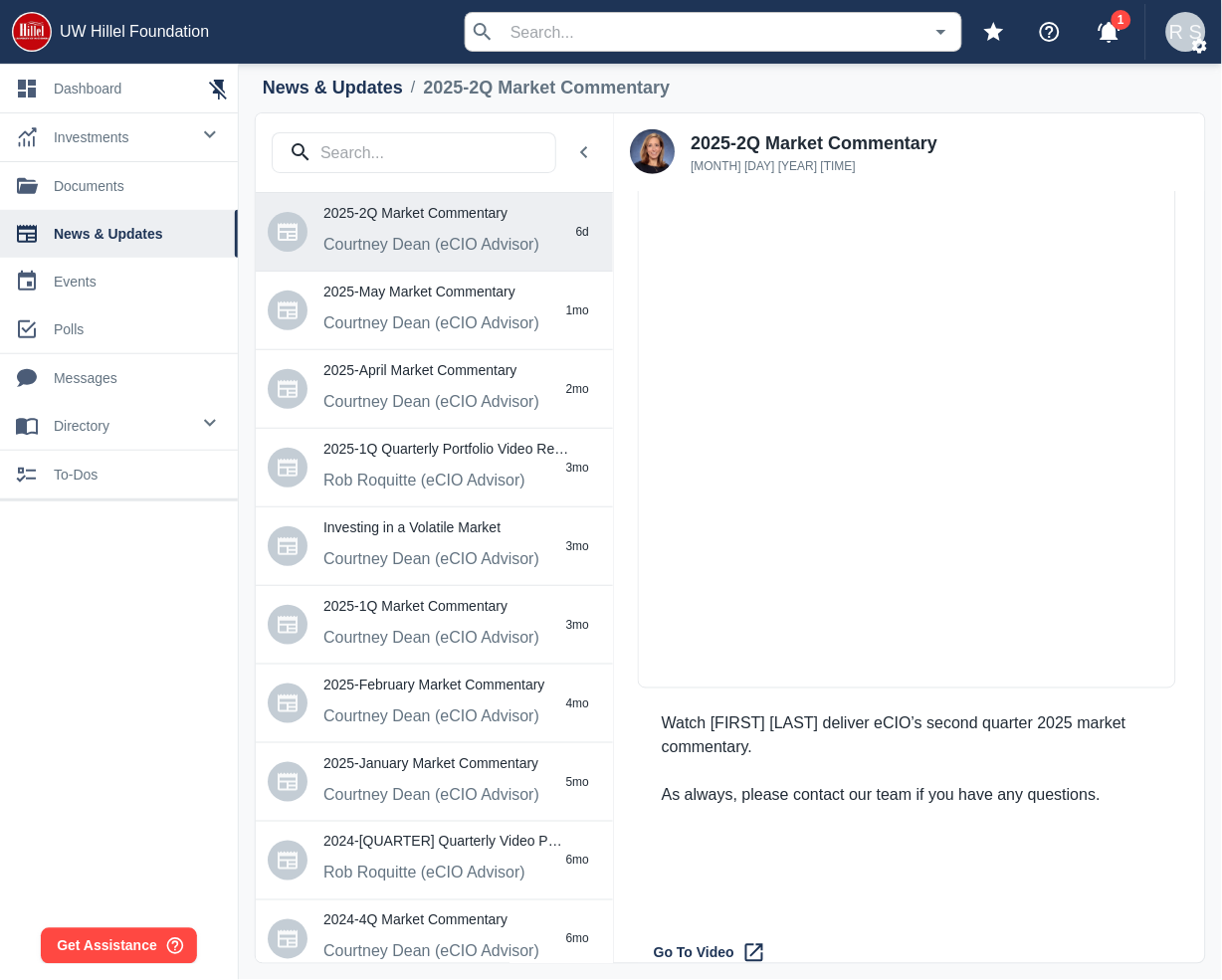 scroll, scrollTop: 236, scrollLeft: 0, axis: vertical 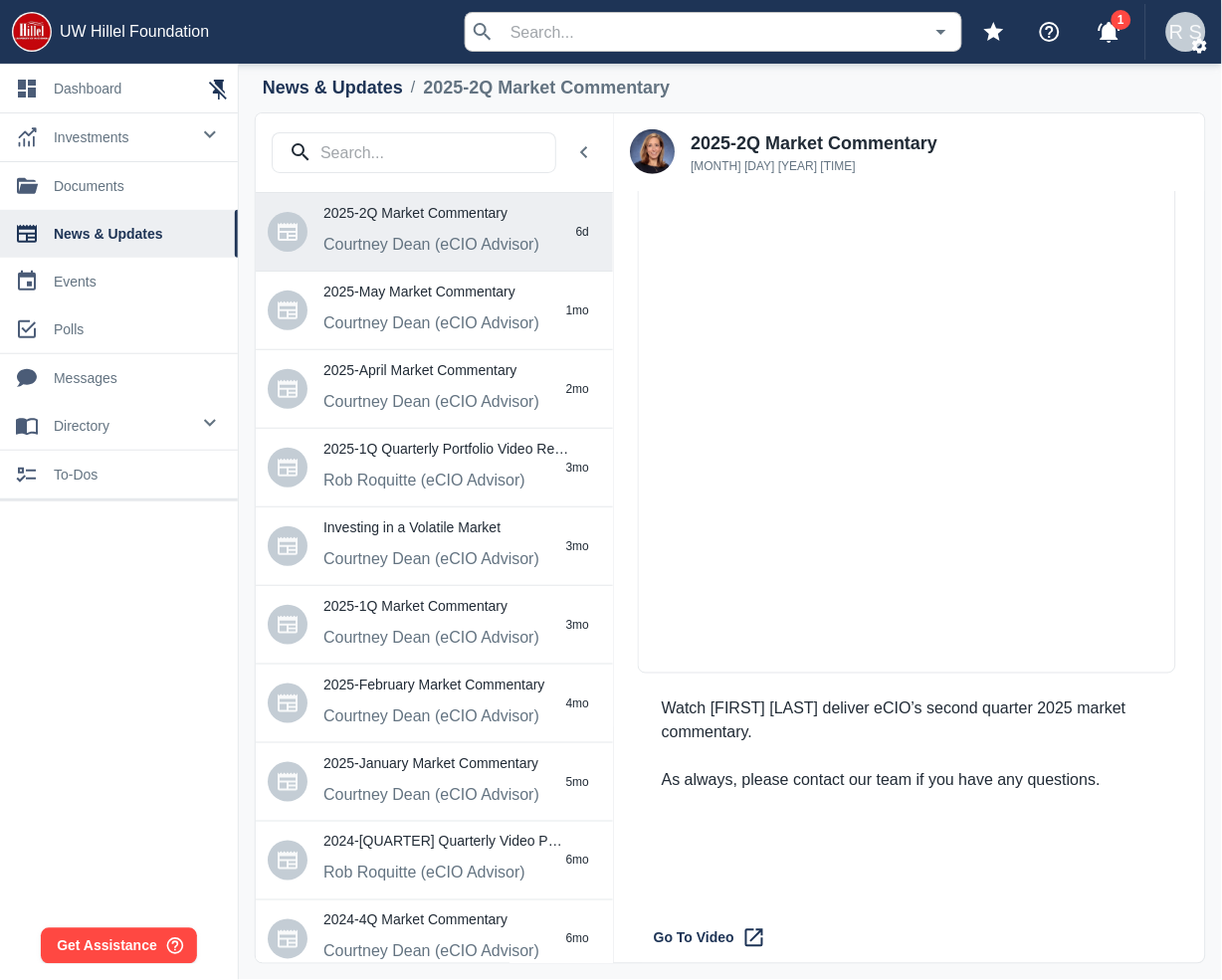 click at bounding box center (754, 938) 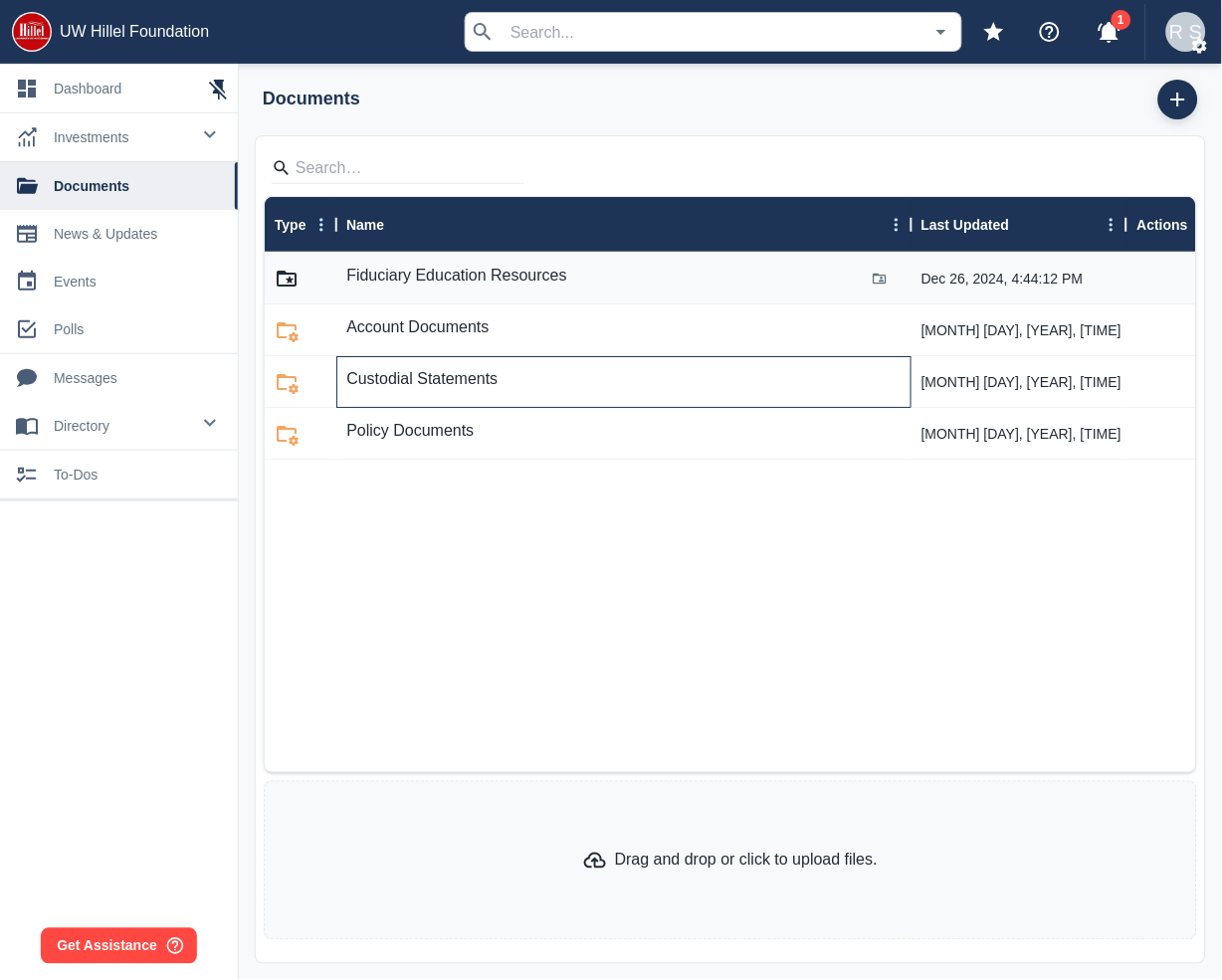click on "Custodial Statements" at bounding box center (621, 382) 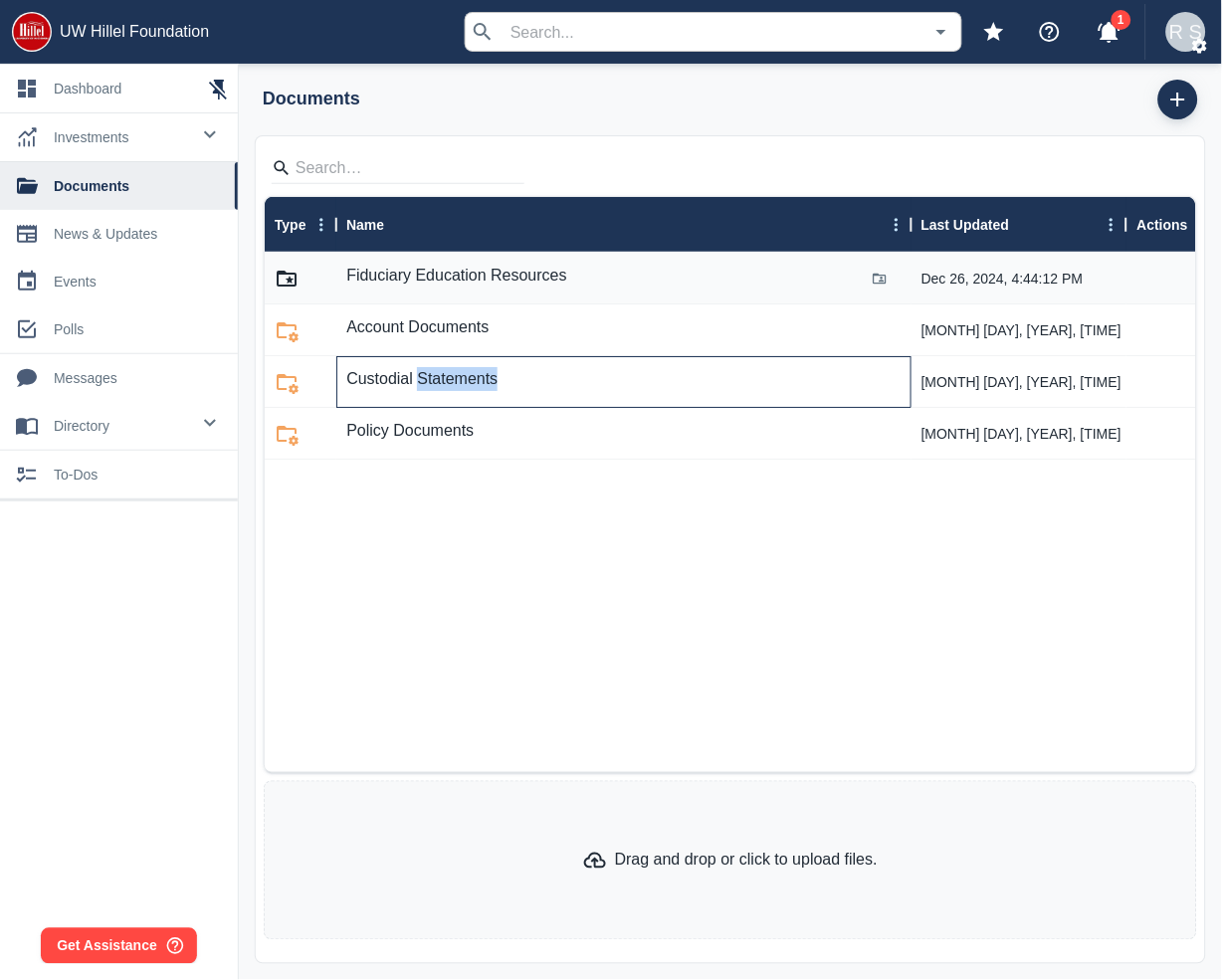 click on "Custodial Statements" at bounding box center (621, 382) 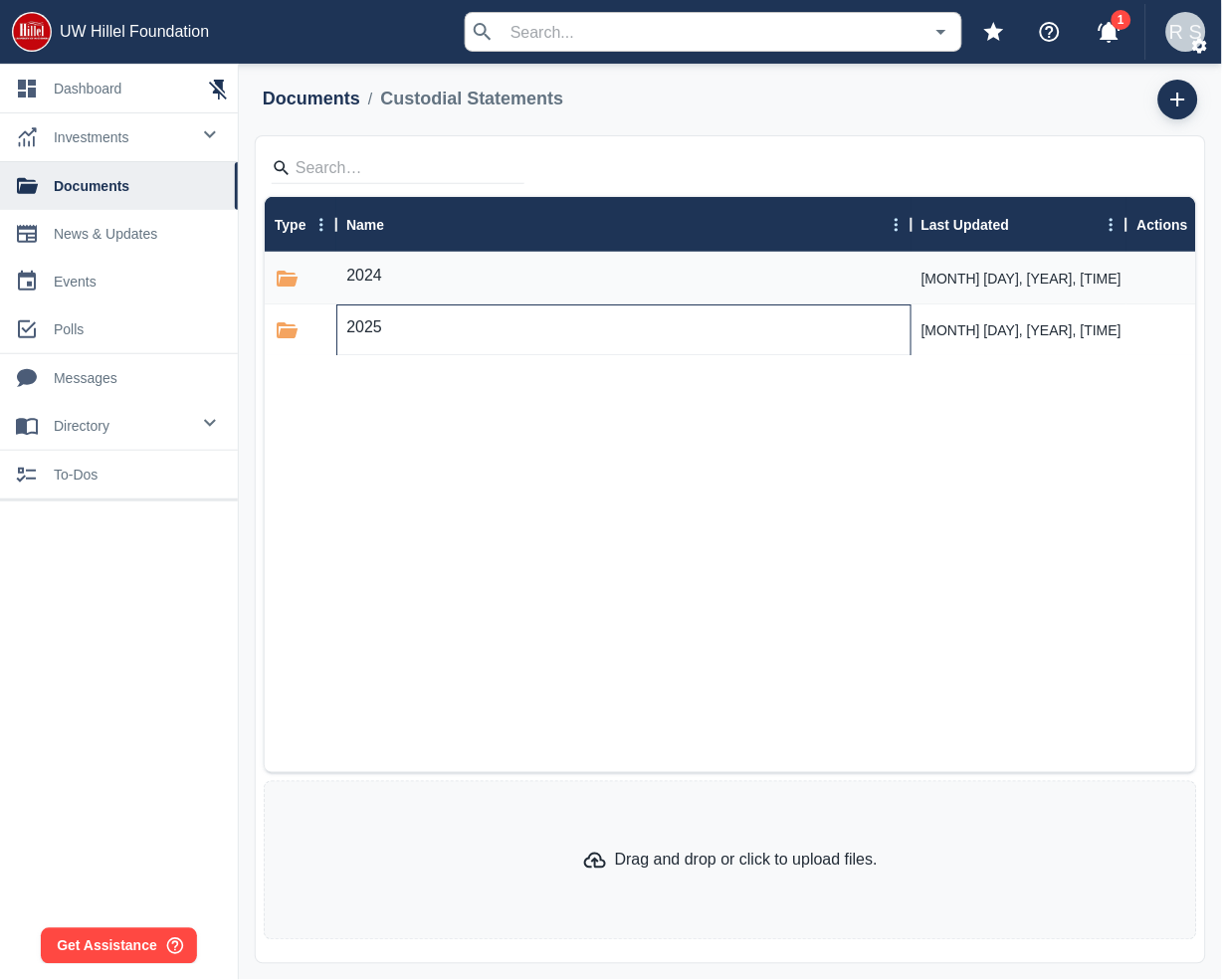click on "2025" at bounding box center (621, 330) 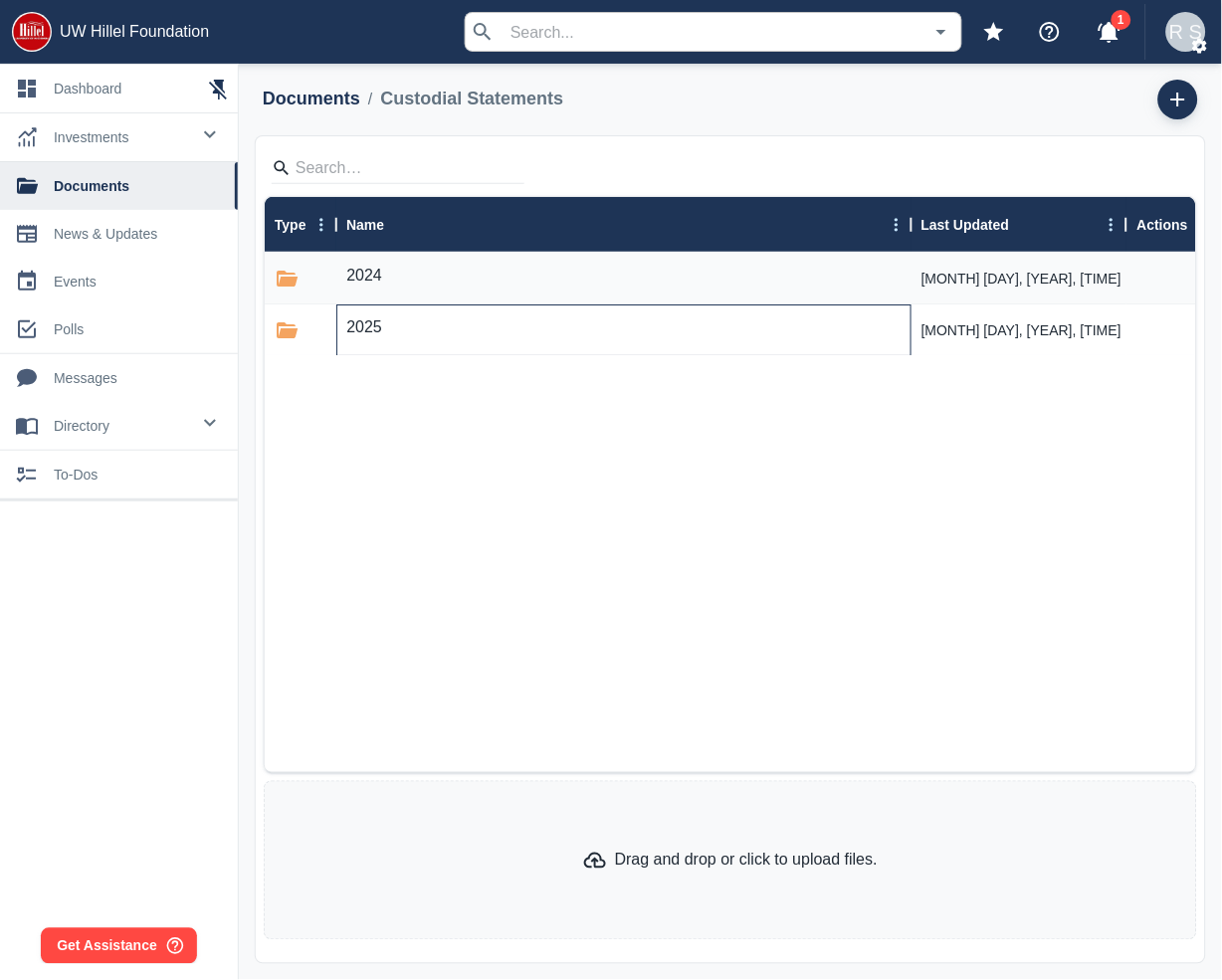 click on "2025" at bounding box center [621, 330] 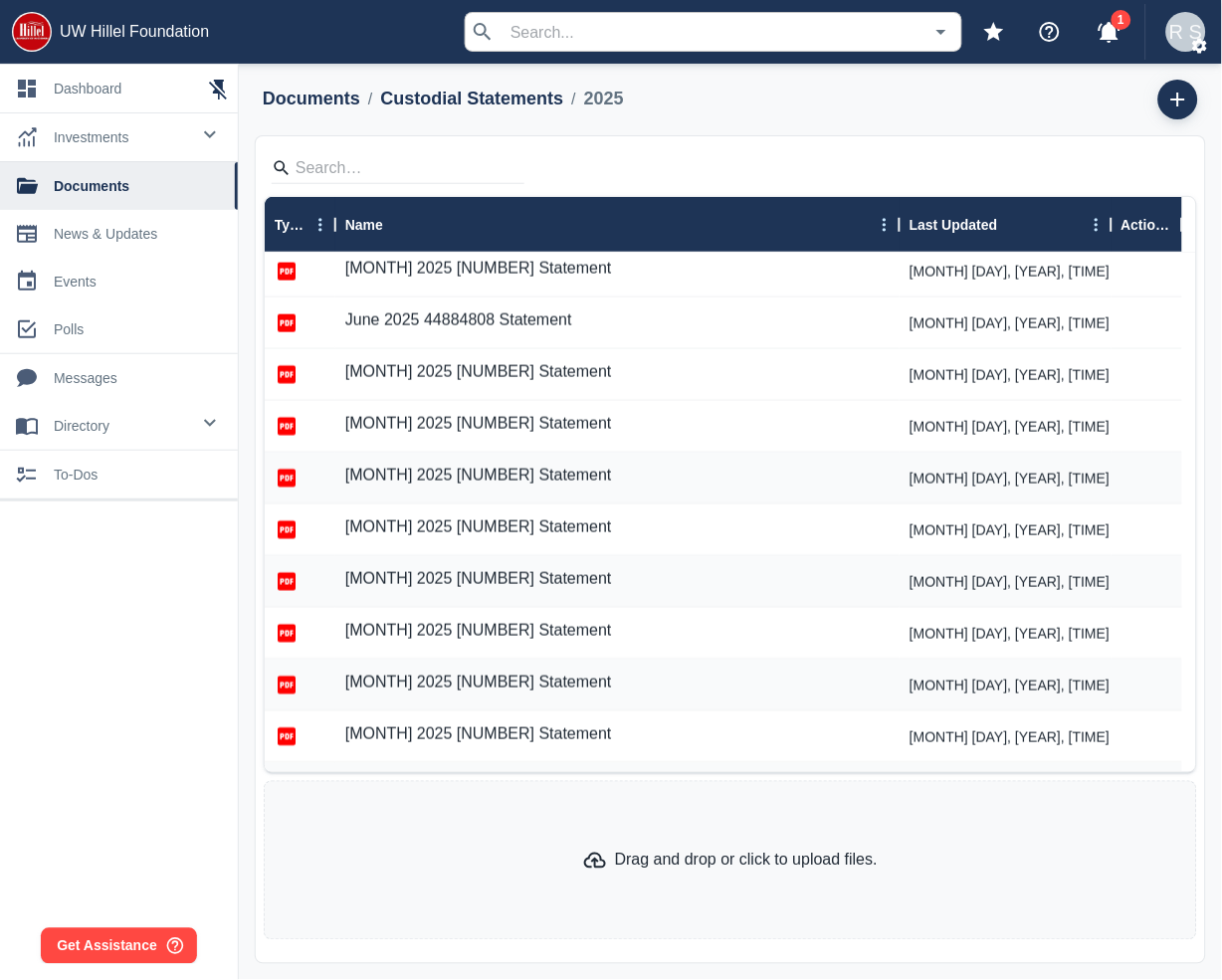 scroll, scrollTop: 517, scrollLeft: 0, axis: vertical 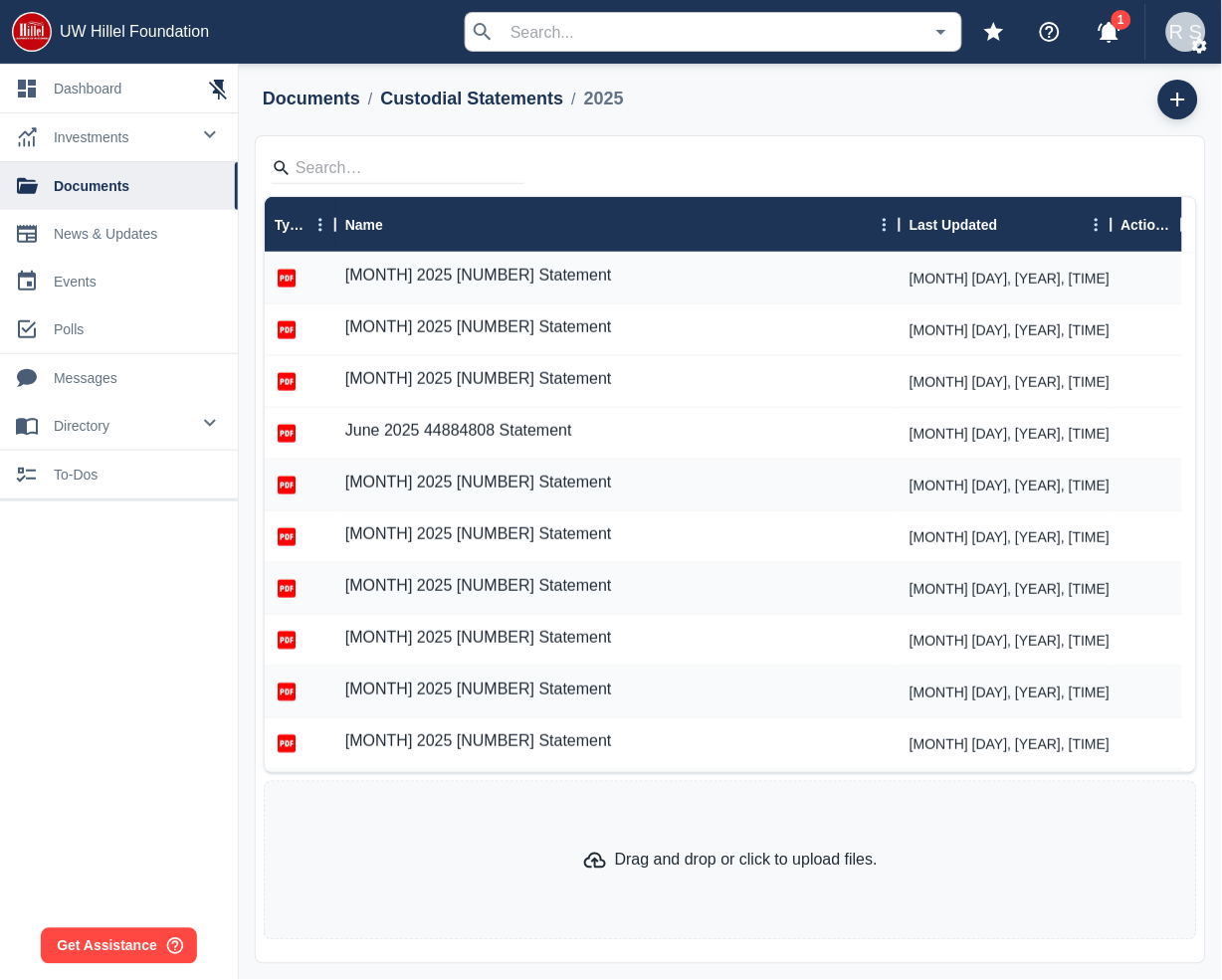 drag, startPoint x: 402, startPoint y: 373, endPoint x: 247, endPoint y: 610, distance: 283.18545 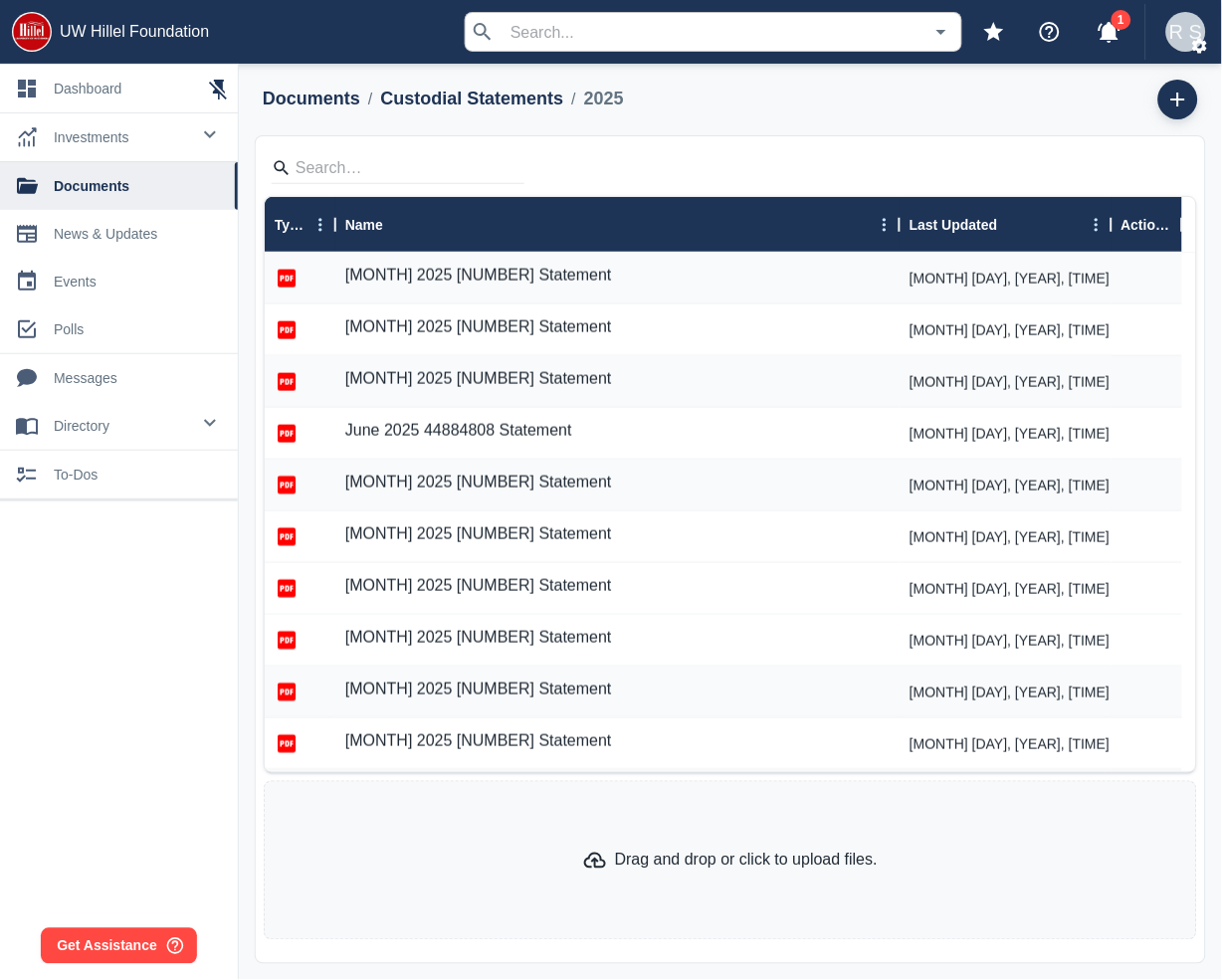 scroll, scrollTop: 738, scrollLeft: 0, axis: vertical 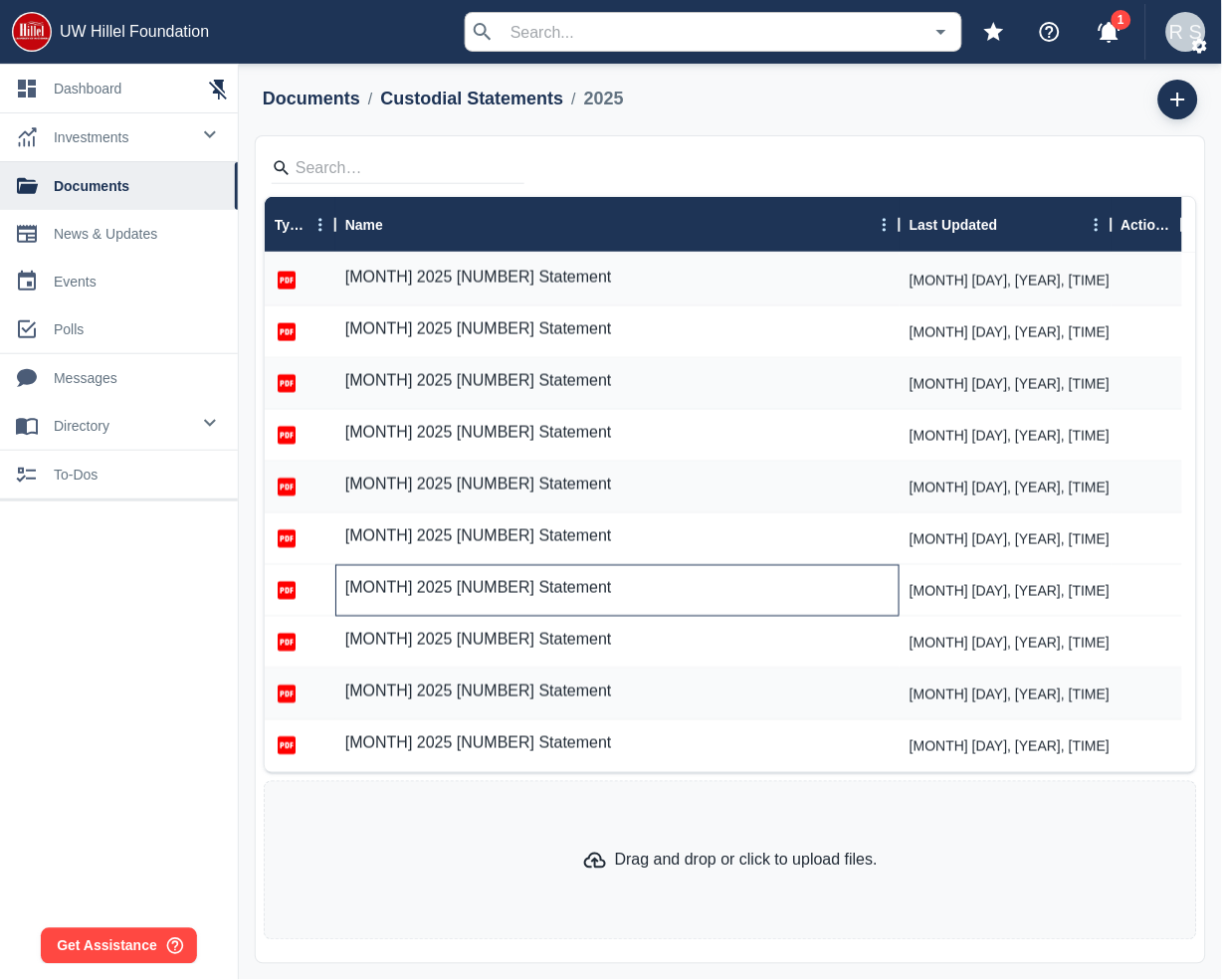 click on "[MONTH] 2025 [NUMBER] Statement" at bounding box center [479, 588] 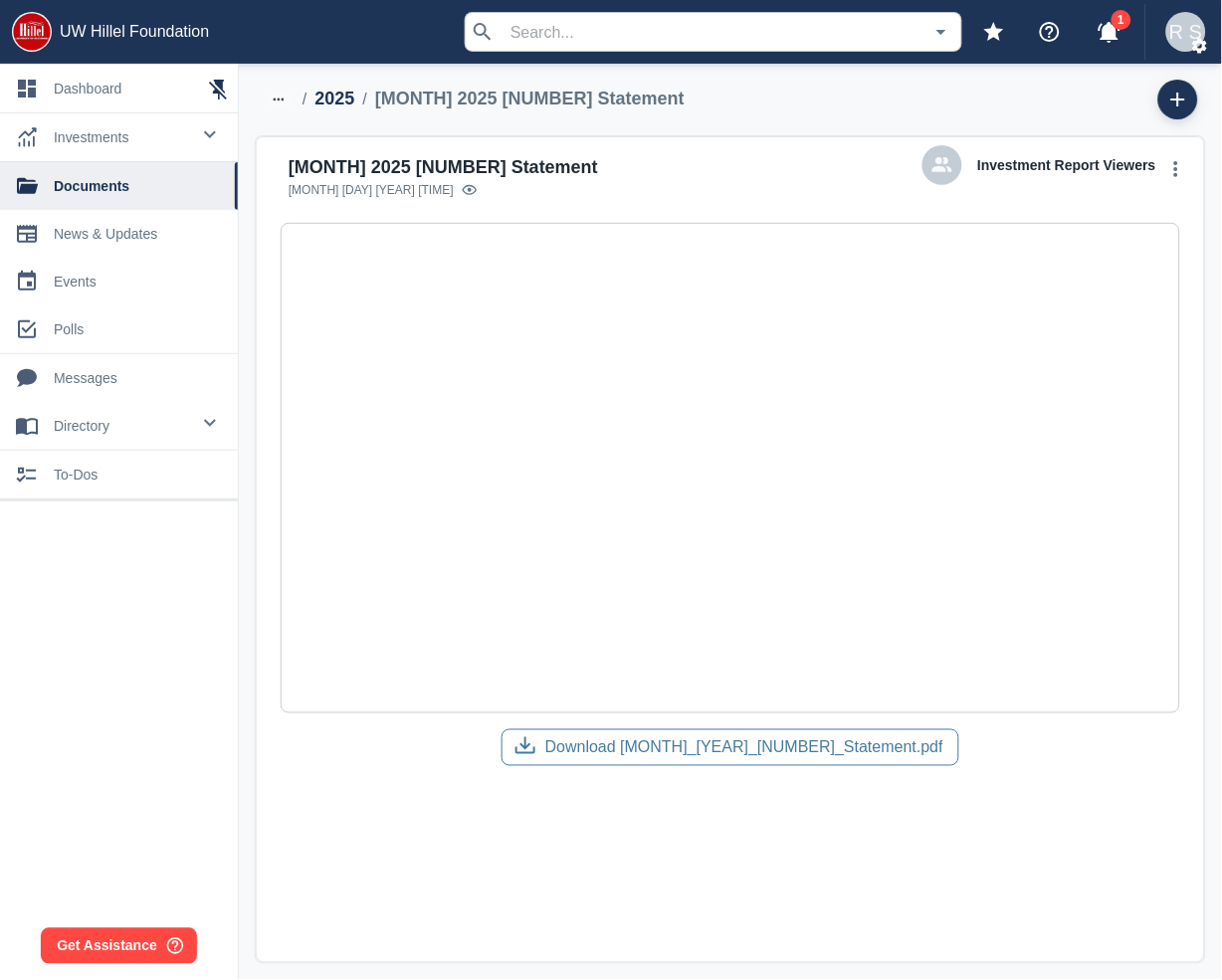 click on "Download [MONTH]_[YEAR]_[NUMBER]_Statement.pdf" at bounding box center [744, 748] 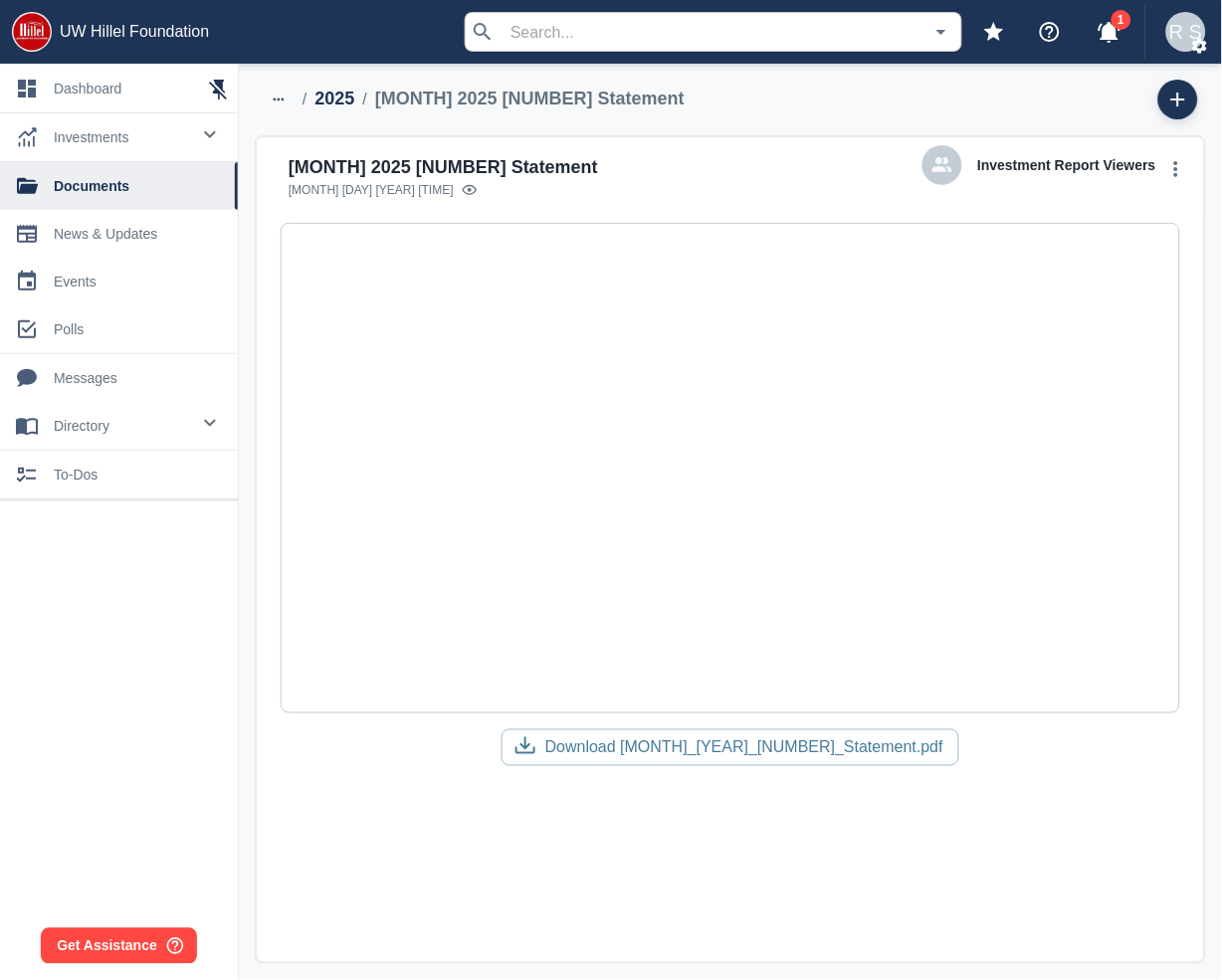 click on "2025" at bounding box center (334, 98) 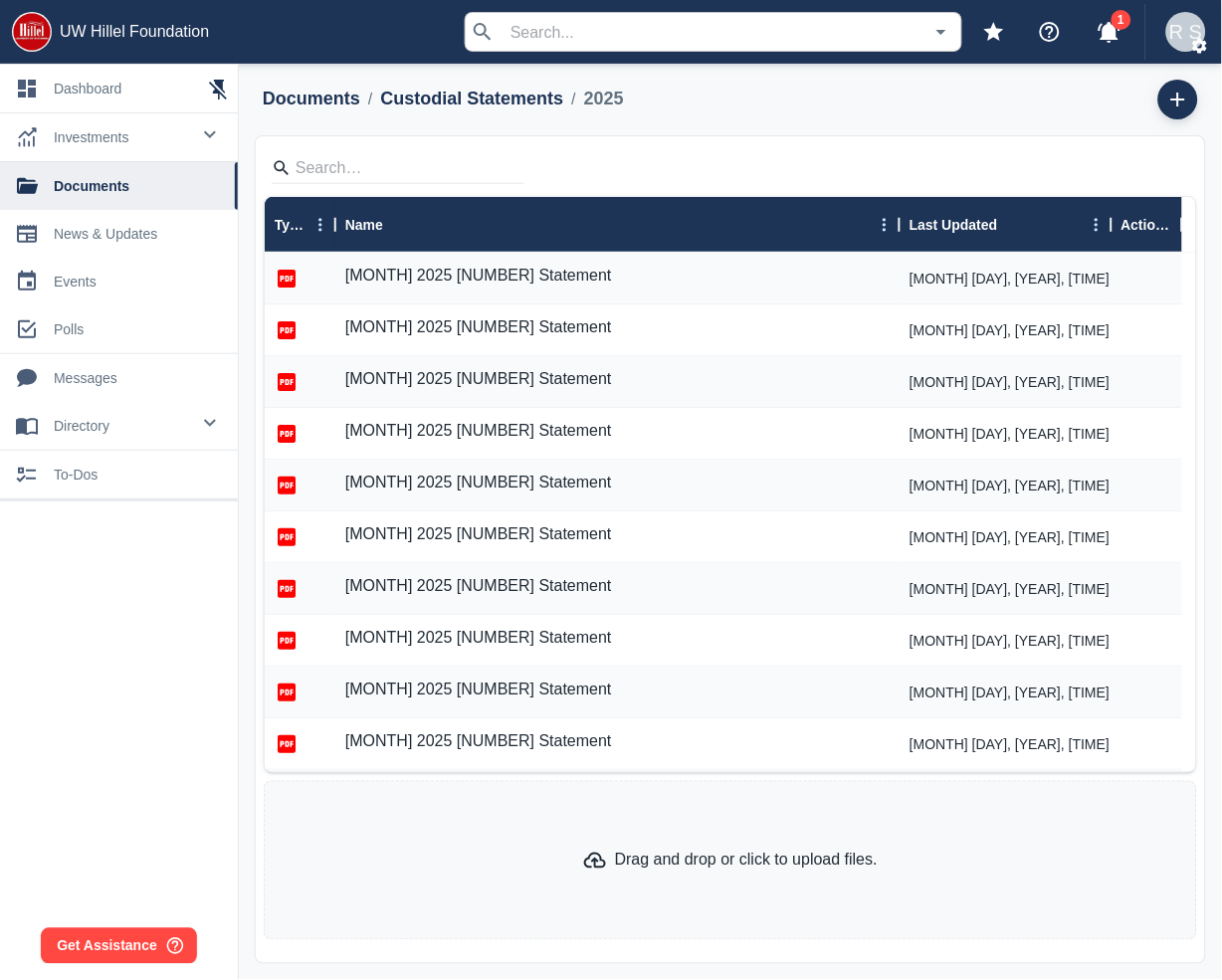 scroll, scrollTop: 110, scrollLeft: 0, axis: vertical 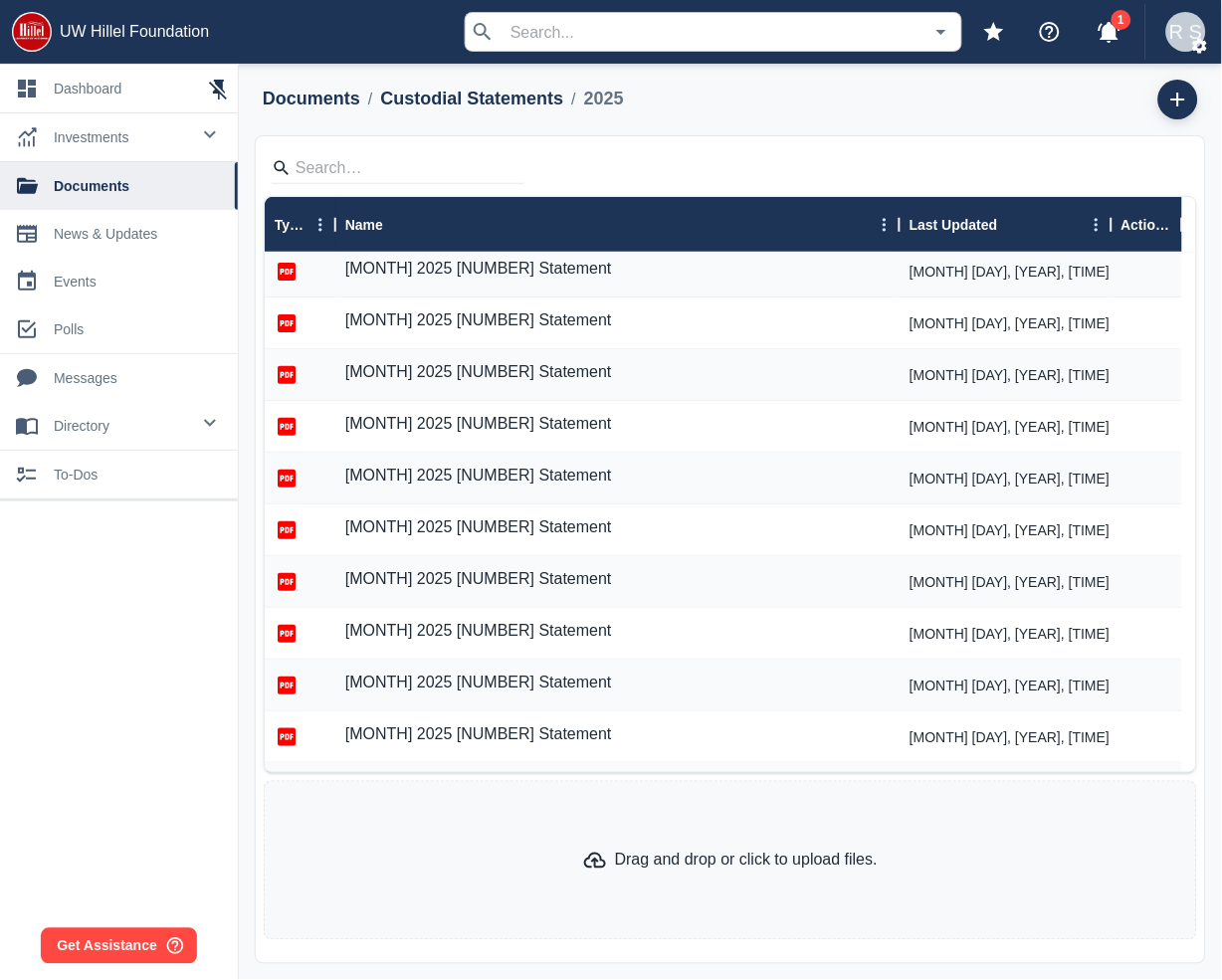 click on "Drag and drop or click  to upload files." at bounding box center (730, 861) 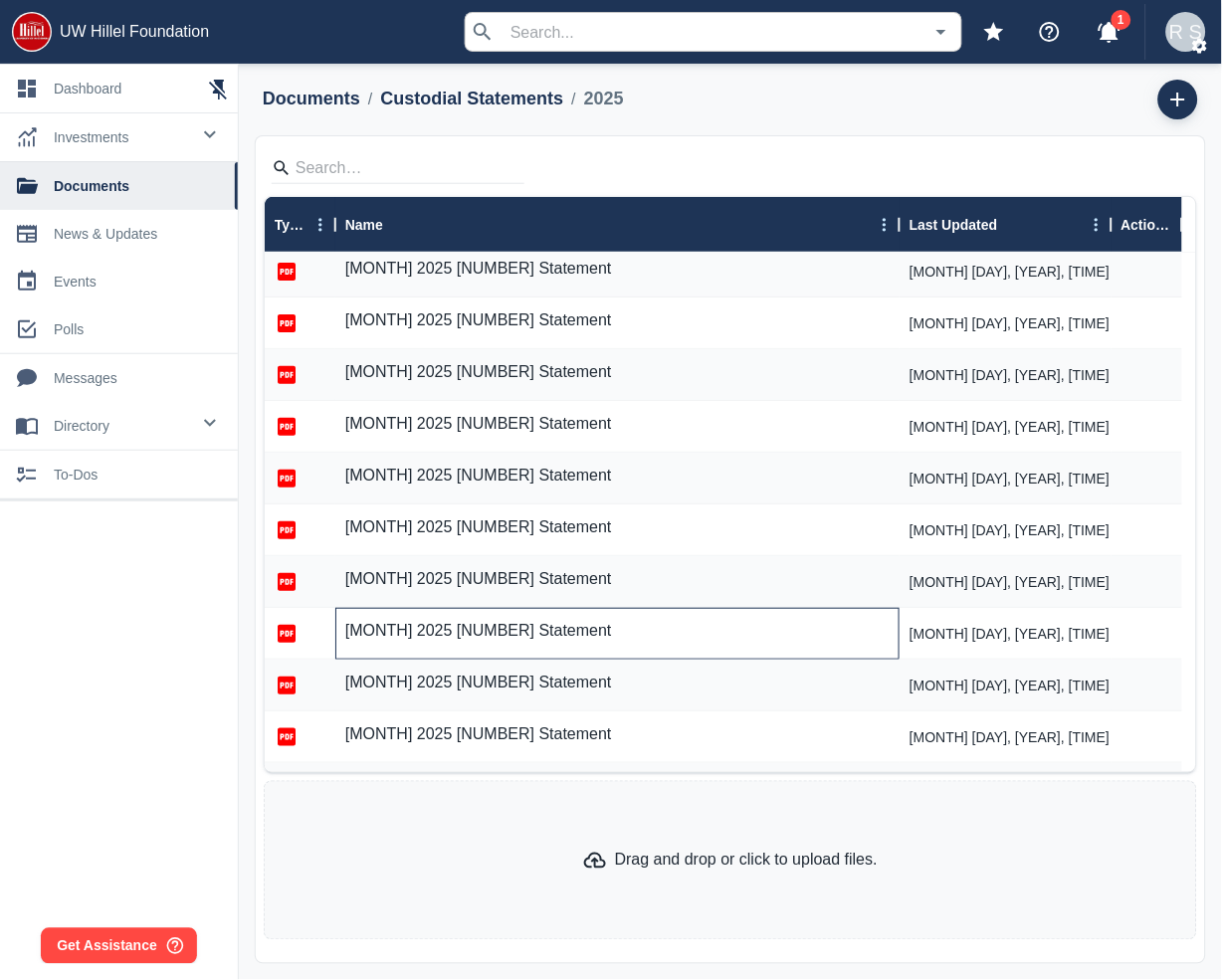 click on "[MONTH] 2025 [NUMBER] Statement" at bounding box center [479, 631] 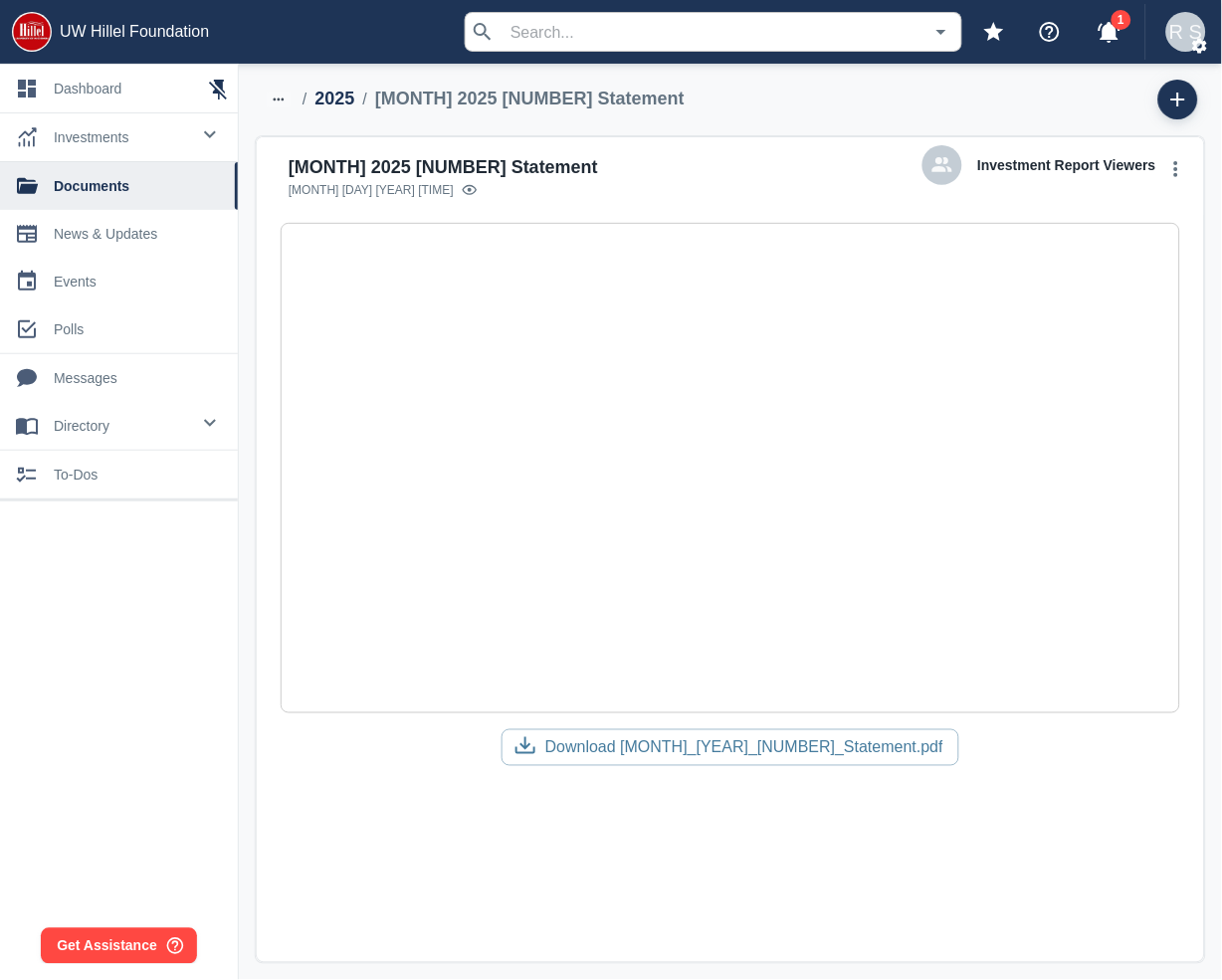 click on "2025" at bounding box center [334, 98] 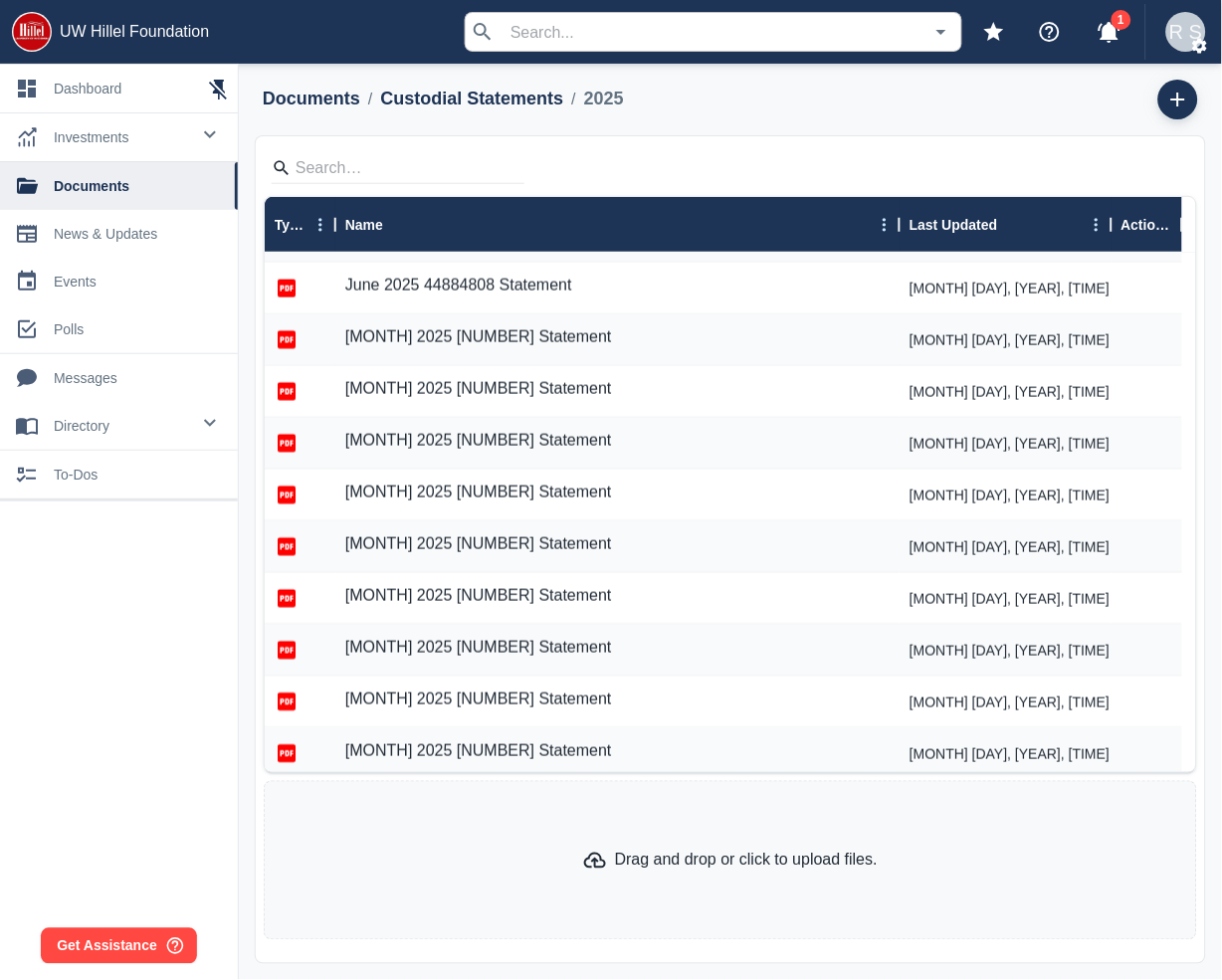 scroll, scrollTop: 738, scrollLeft: 0, axis: vertical 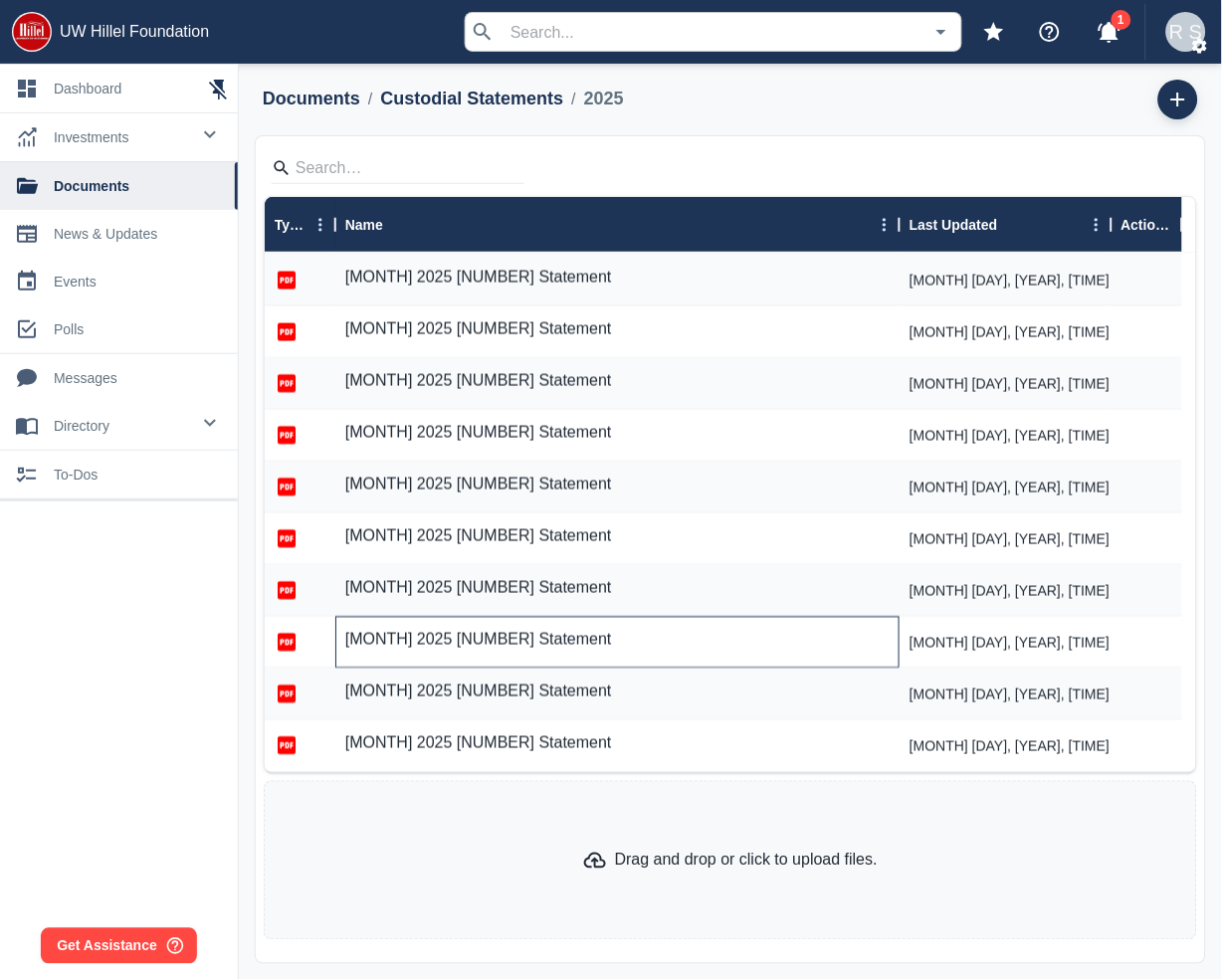 click on "[MONTH] 2025 [NUMBER] Statement" at bounding box center [479, 640] 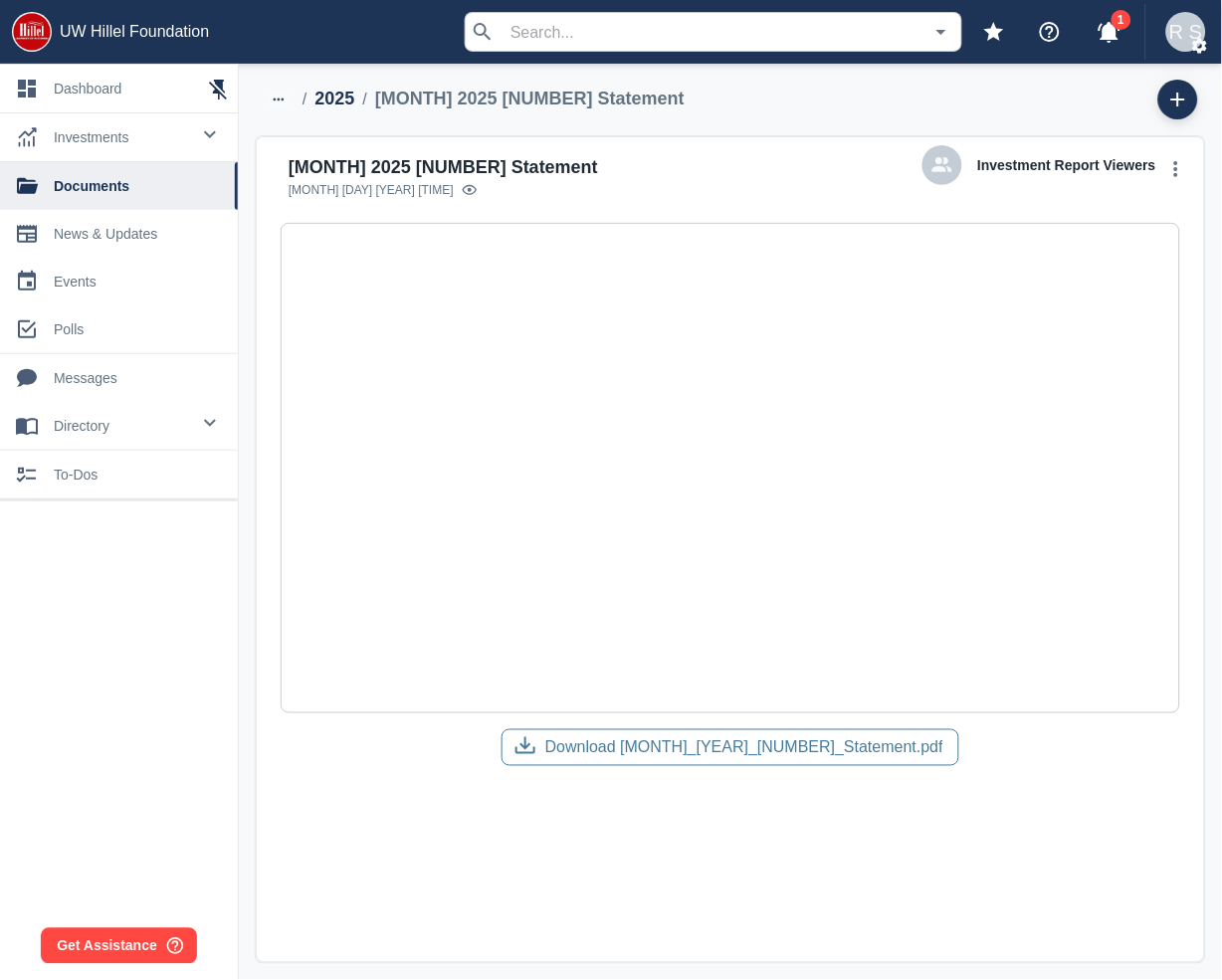click on "Download [MONTH]_[YEAR]_[NUMBER]_Statement.pdf" at bounding box center [744, 748] 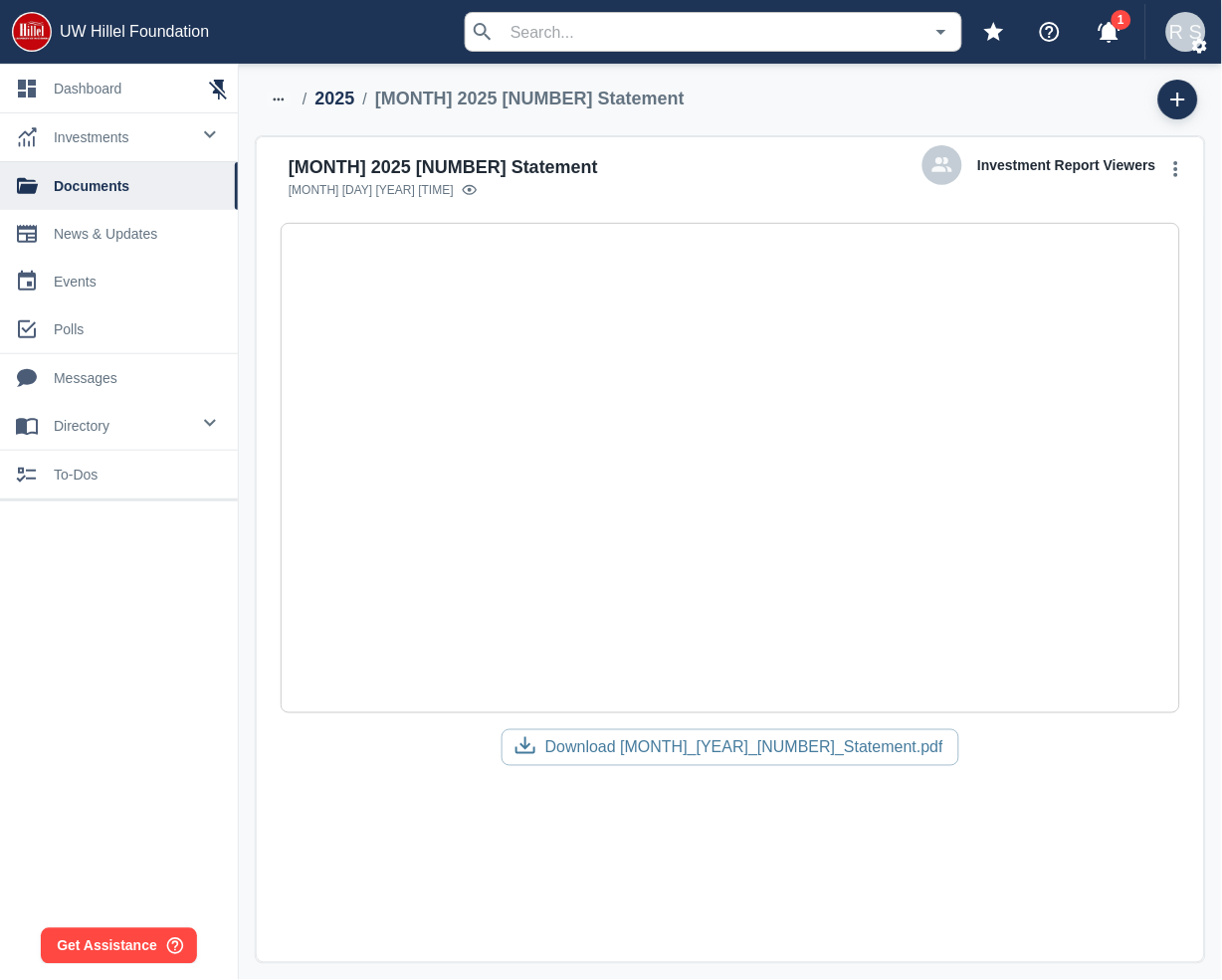 click on "2025" at bounding box center [334, 98] 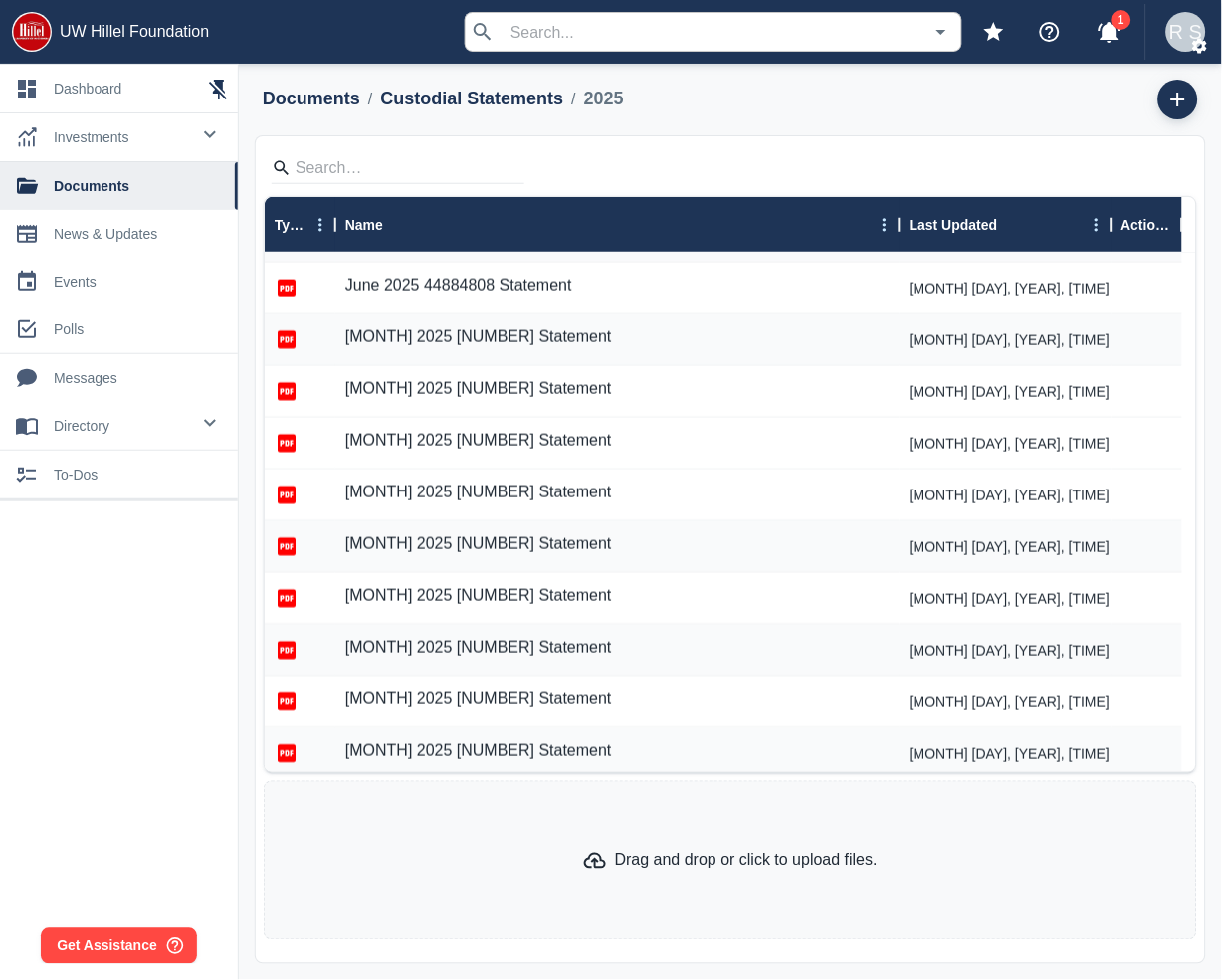 scroll, scrollTop: 738, scrollLeft: 0, axis: vertical 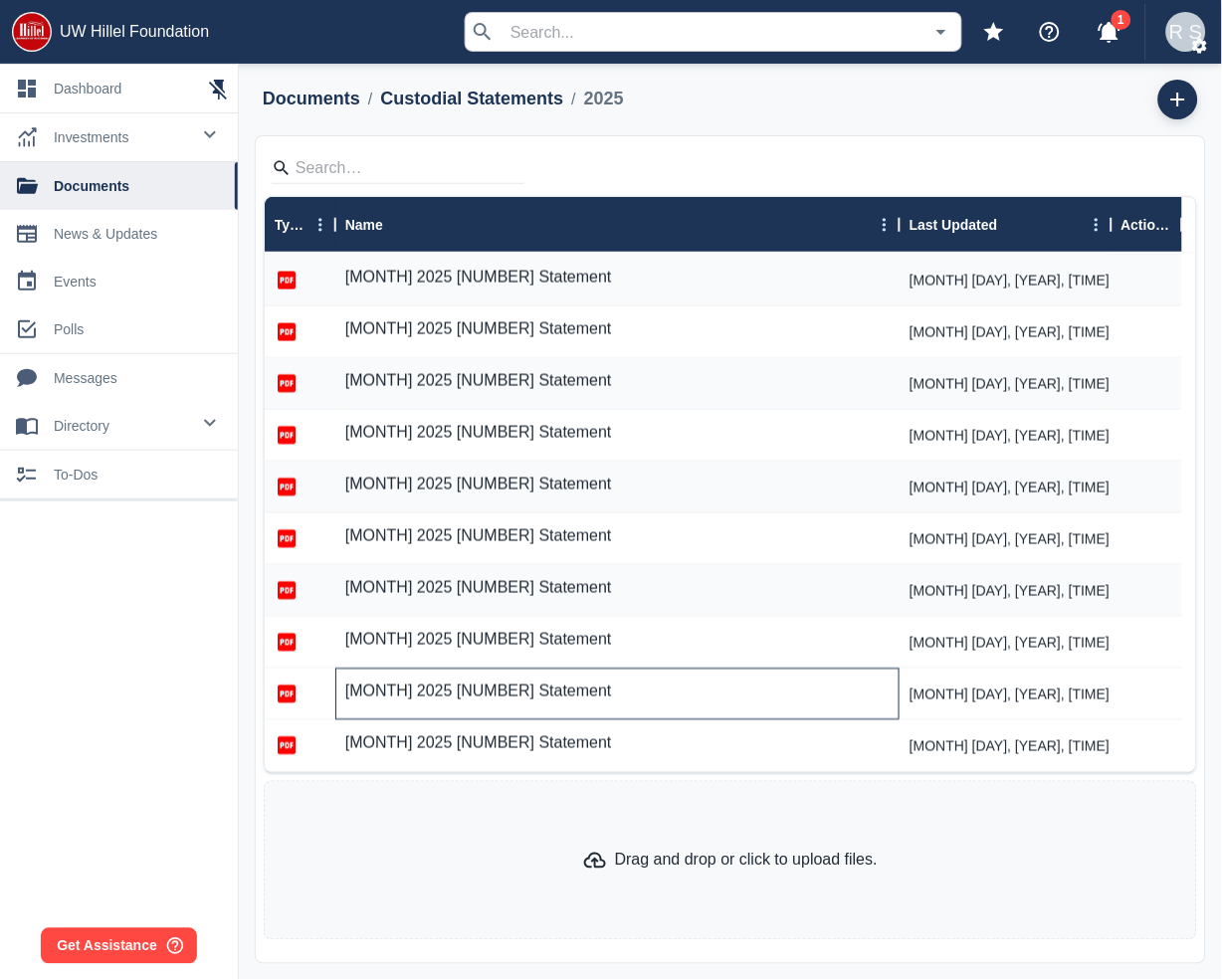 click on "[MONTH] 2025 [NUMBER] Statement" at bounding box center [479, 691] 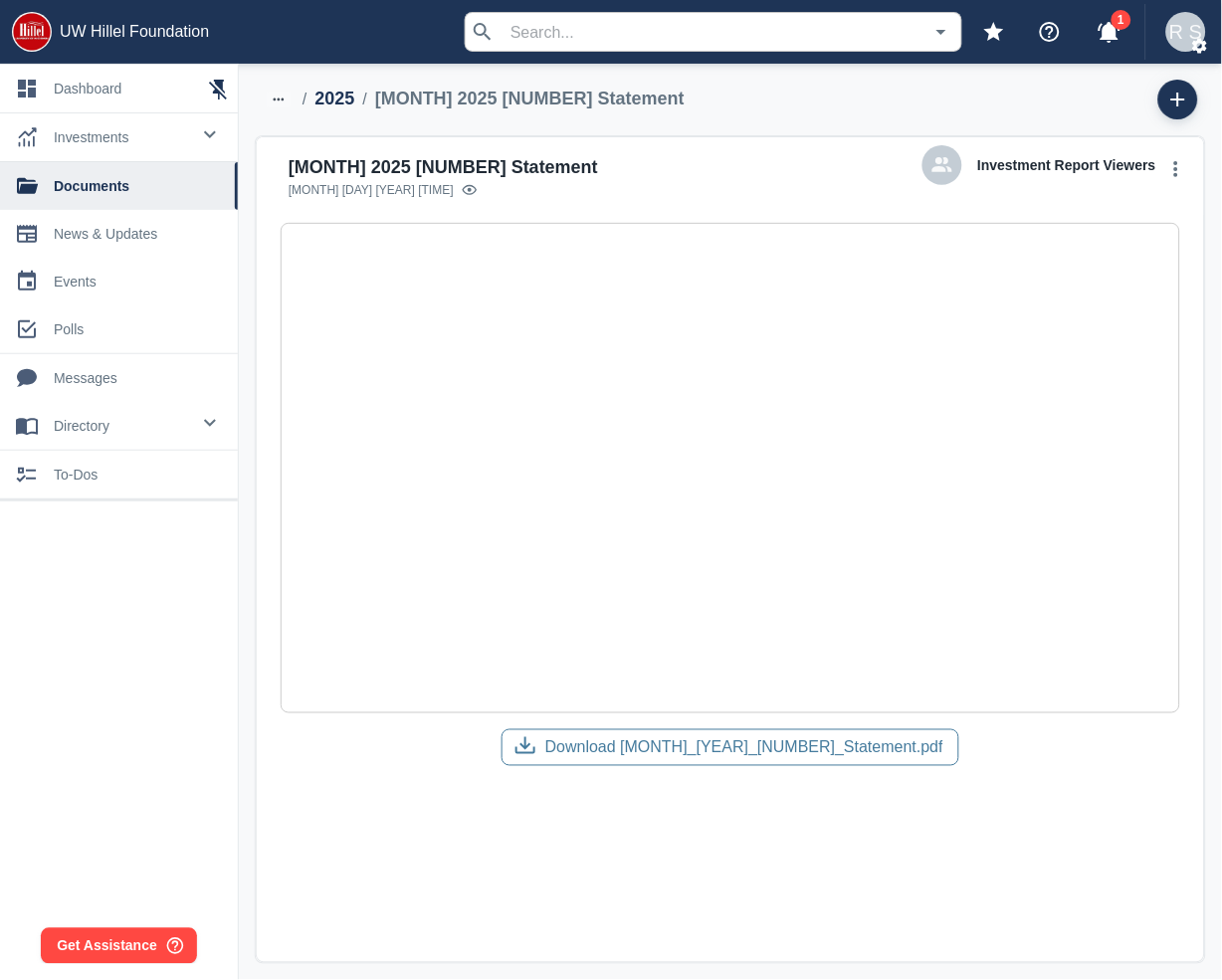 click on "Download [MONTH]_[YEAR]_[NUMBER]_Statement.pdf" at bounding box center [744, 748] 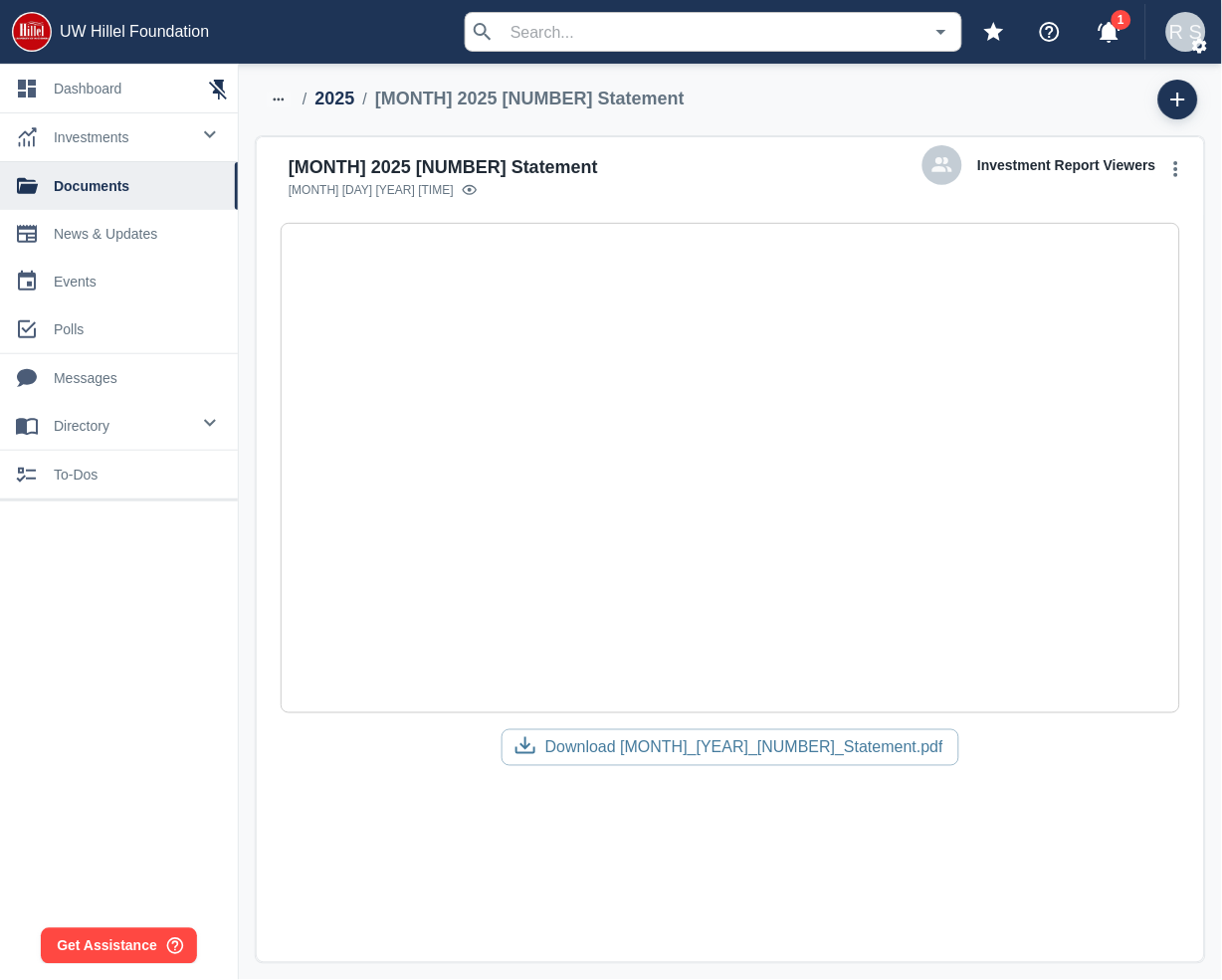 click on "/ 2025 / [MONTH] 2025 [NUMBER] Statement" at bounding box center (474, 99) 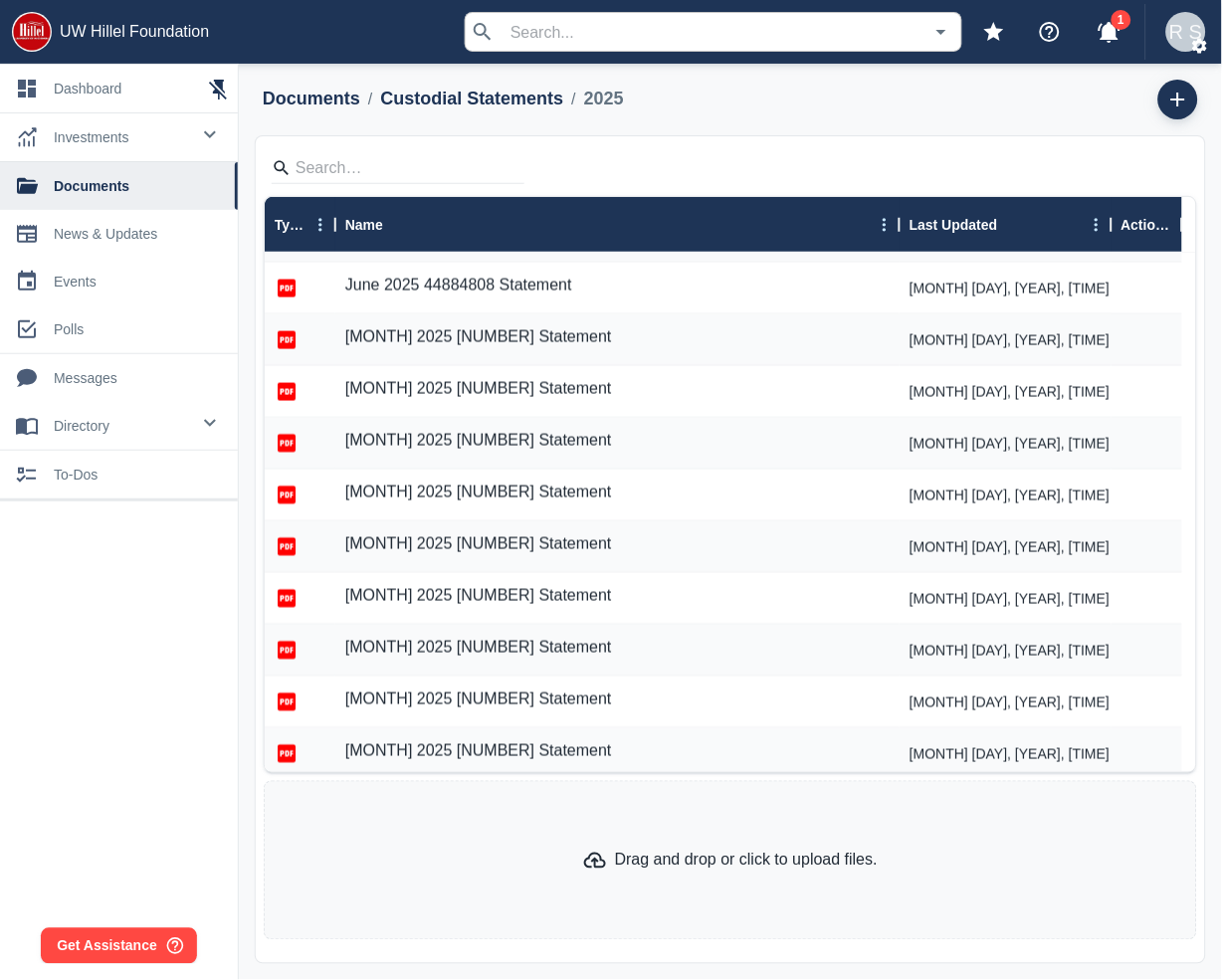 scroll, scrollTop: 738, scrollLeft: 0, axis: vertical 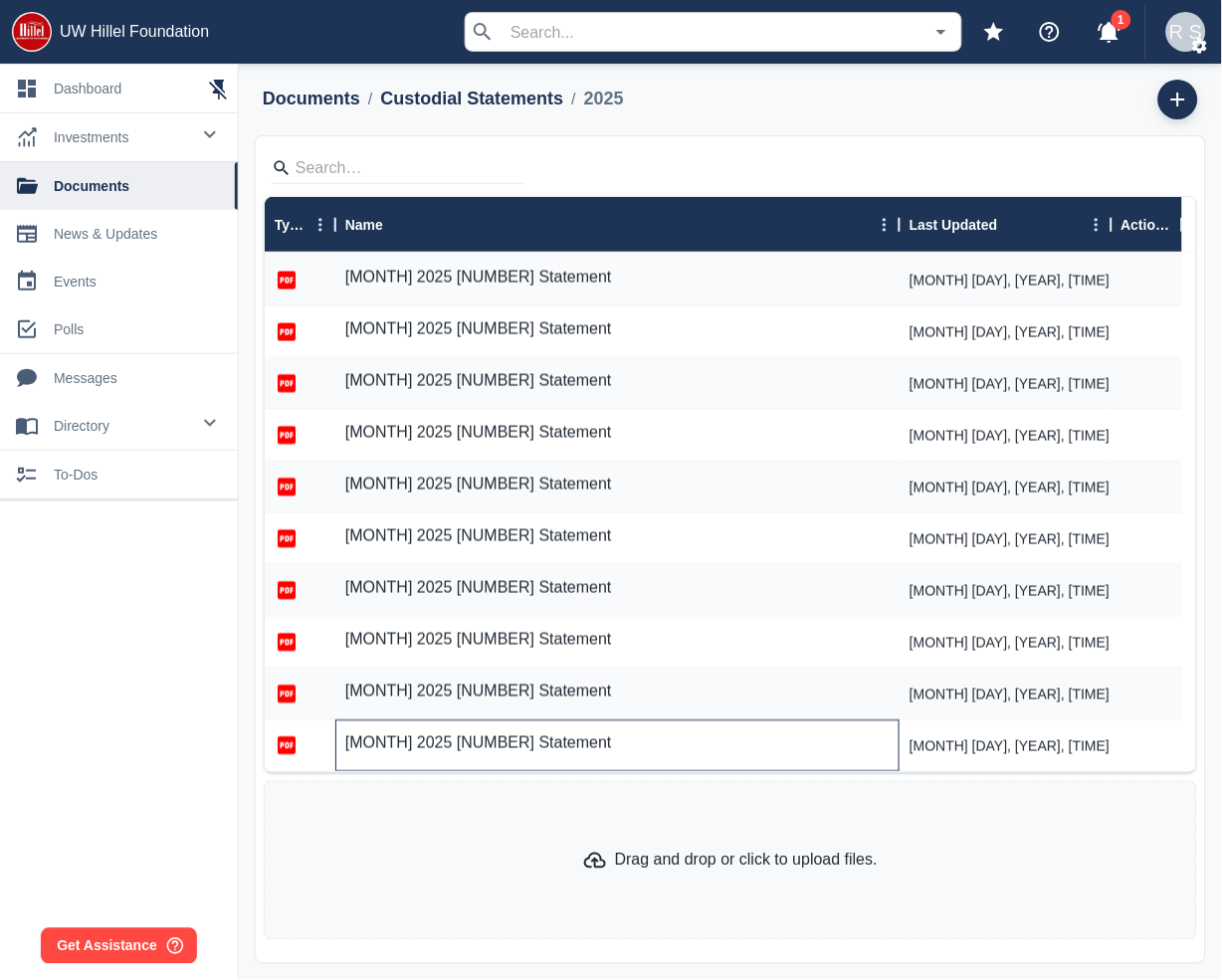 click on "[MONTH] 2025 [NUMBER] Statement" at bounding box center (479, 743) 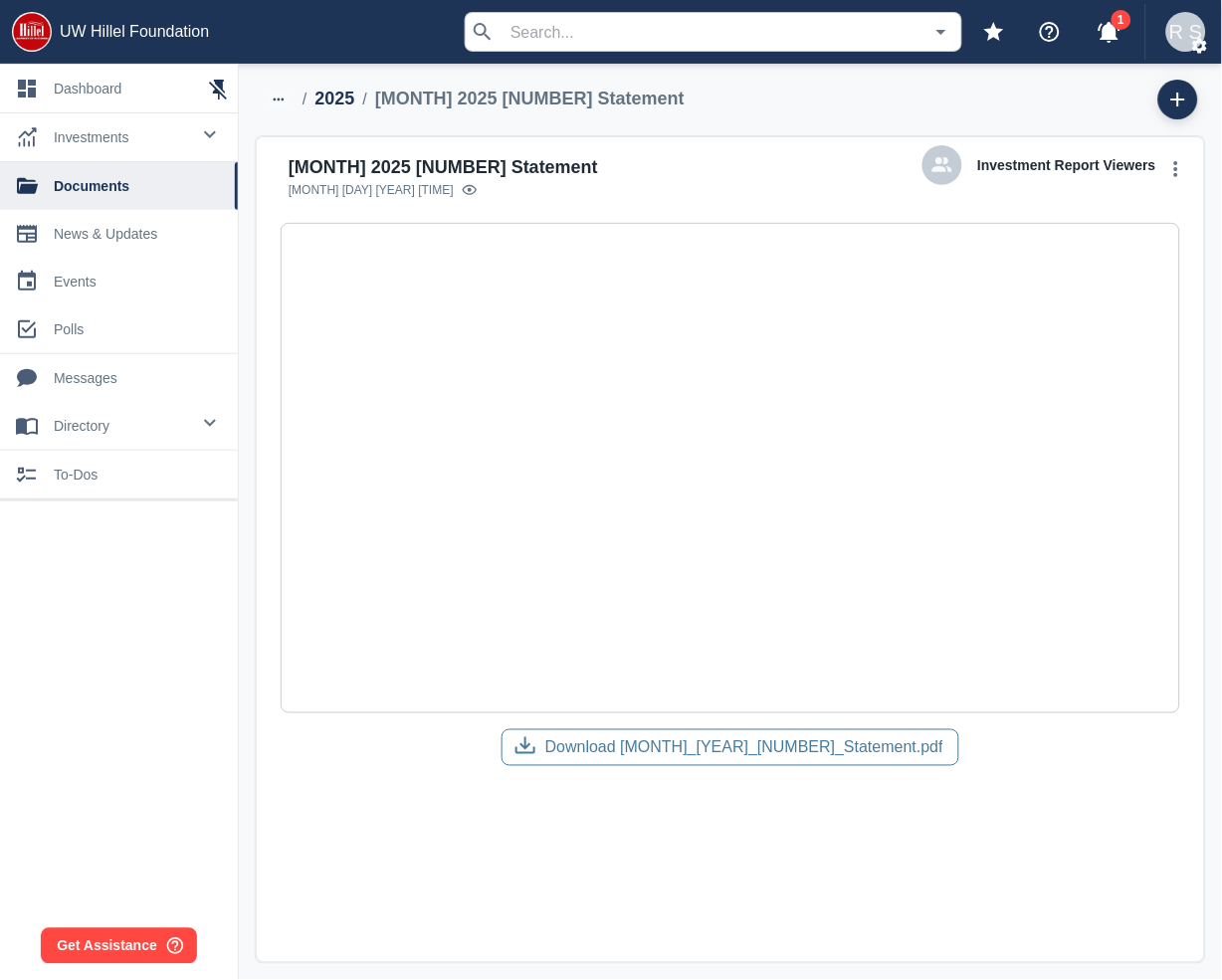 click on "Download [MONTH]_[YEAR]_[NUMBER]_Statement.pdf" at bounding box center (744, 748) 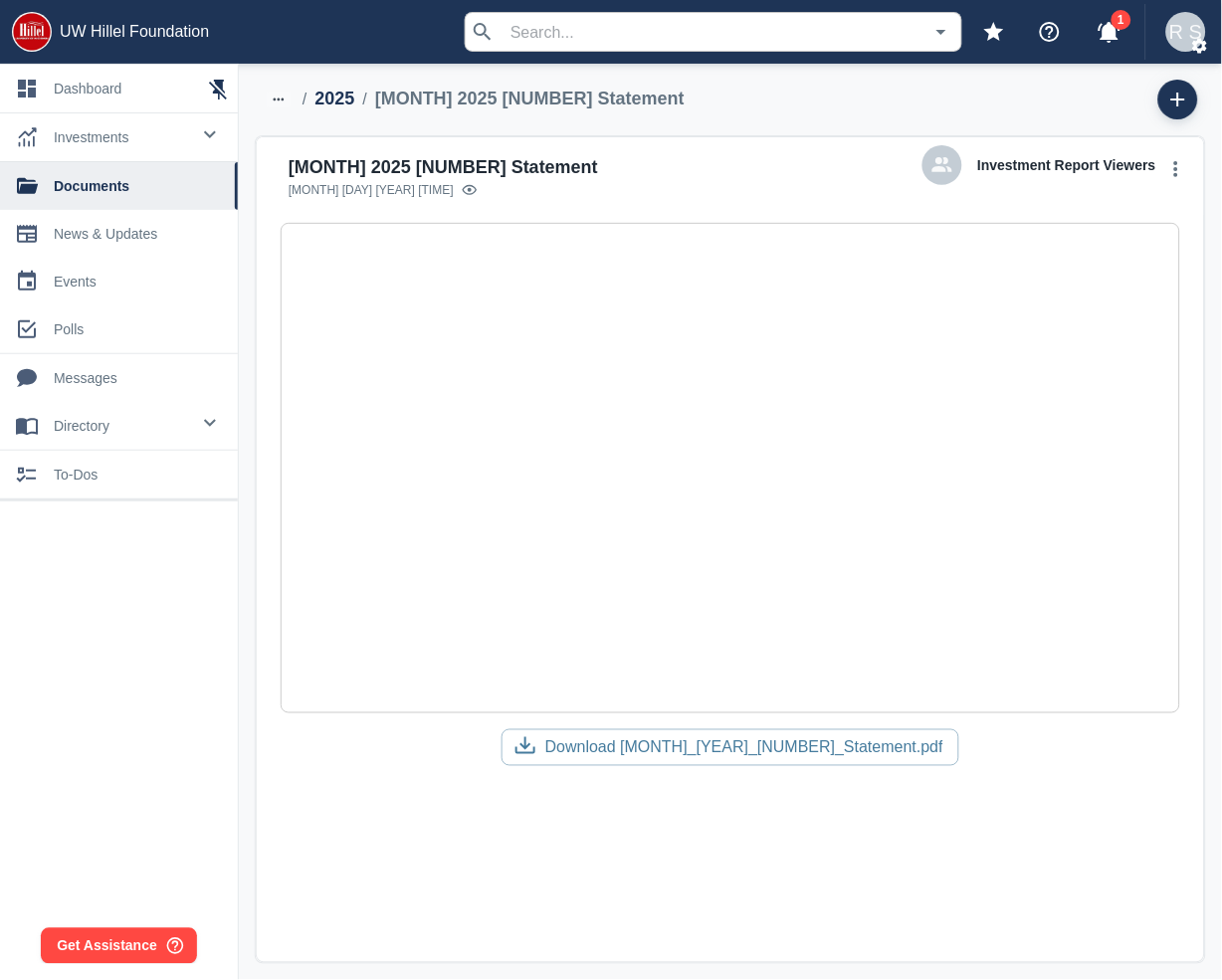 click on "2025" at bounding box center (334, 98) 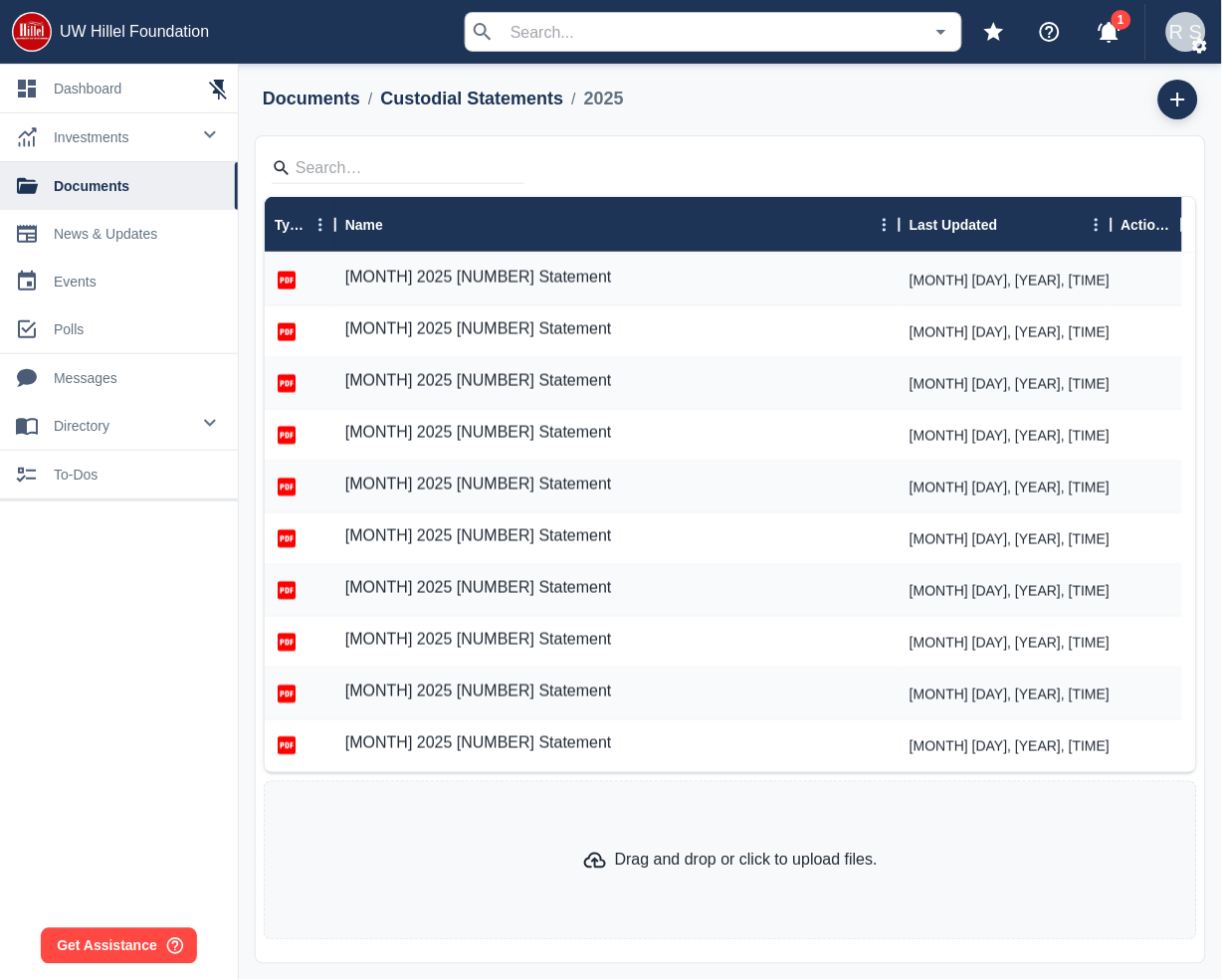 scroll, scrollTop: 406, scrollLeft: 0, axis: vertical 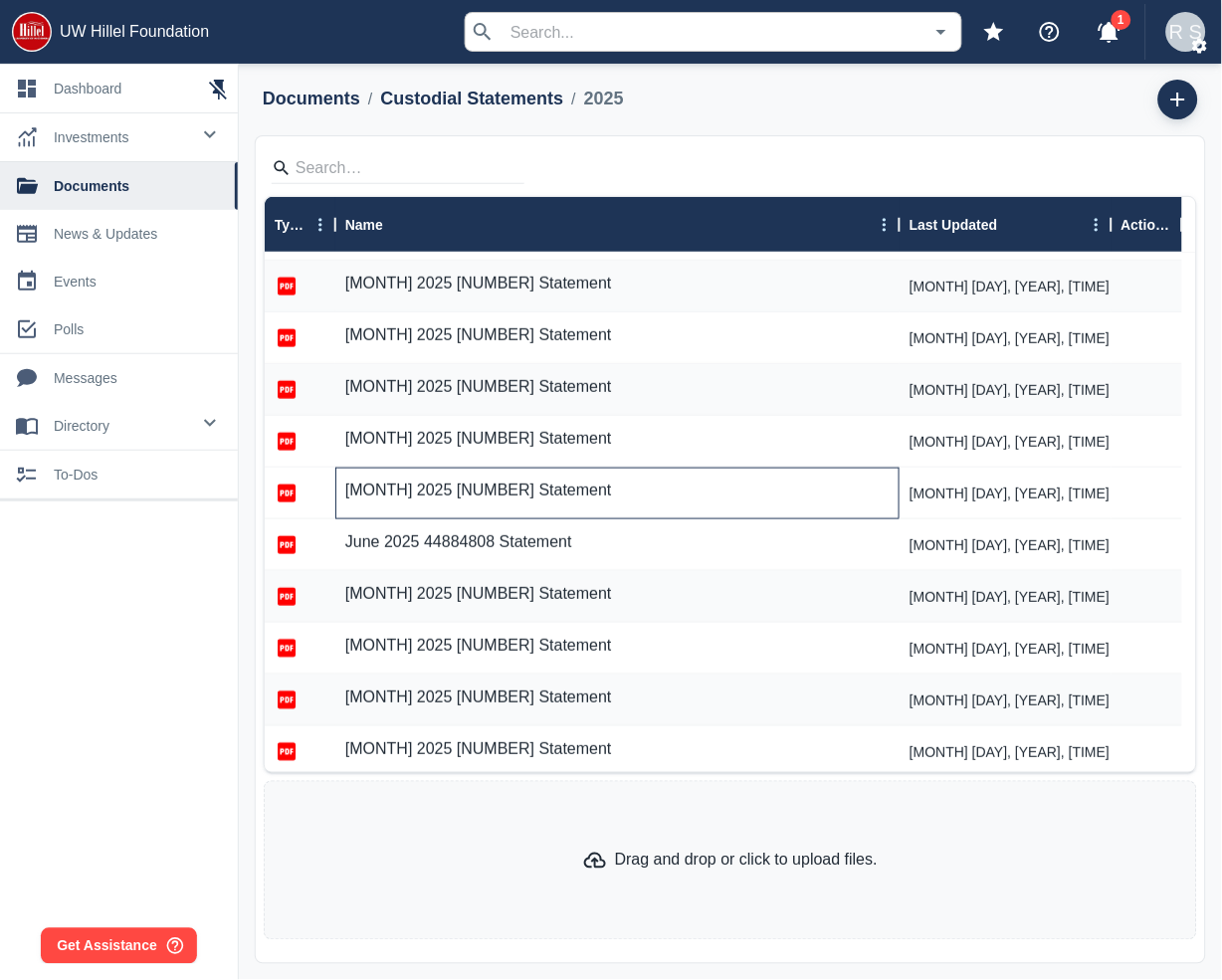 click on "[MONTH] 2025 [NUMBER] Statement" at bounding box center (479, 490) 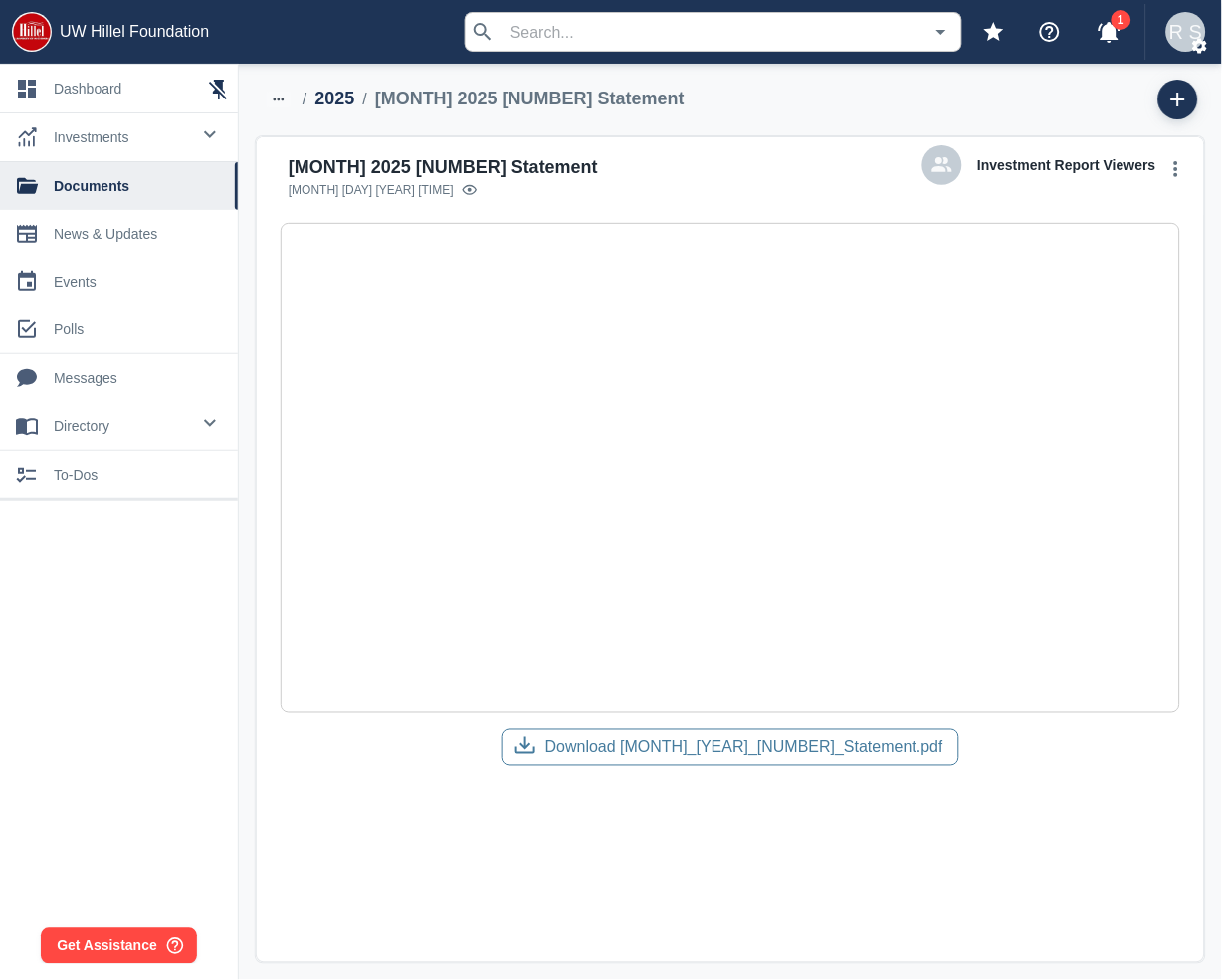 click on "Download [MONTH]_[YEAR]_[NUMBER]_Statement.pdf" at bounding box center [744, 748] 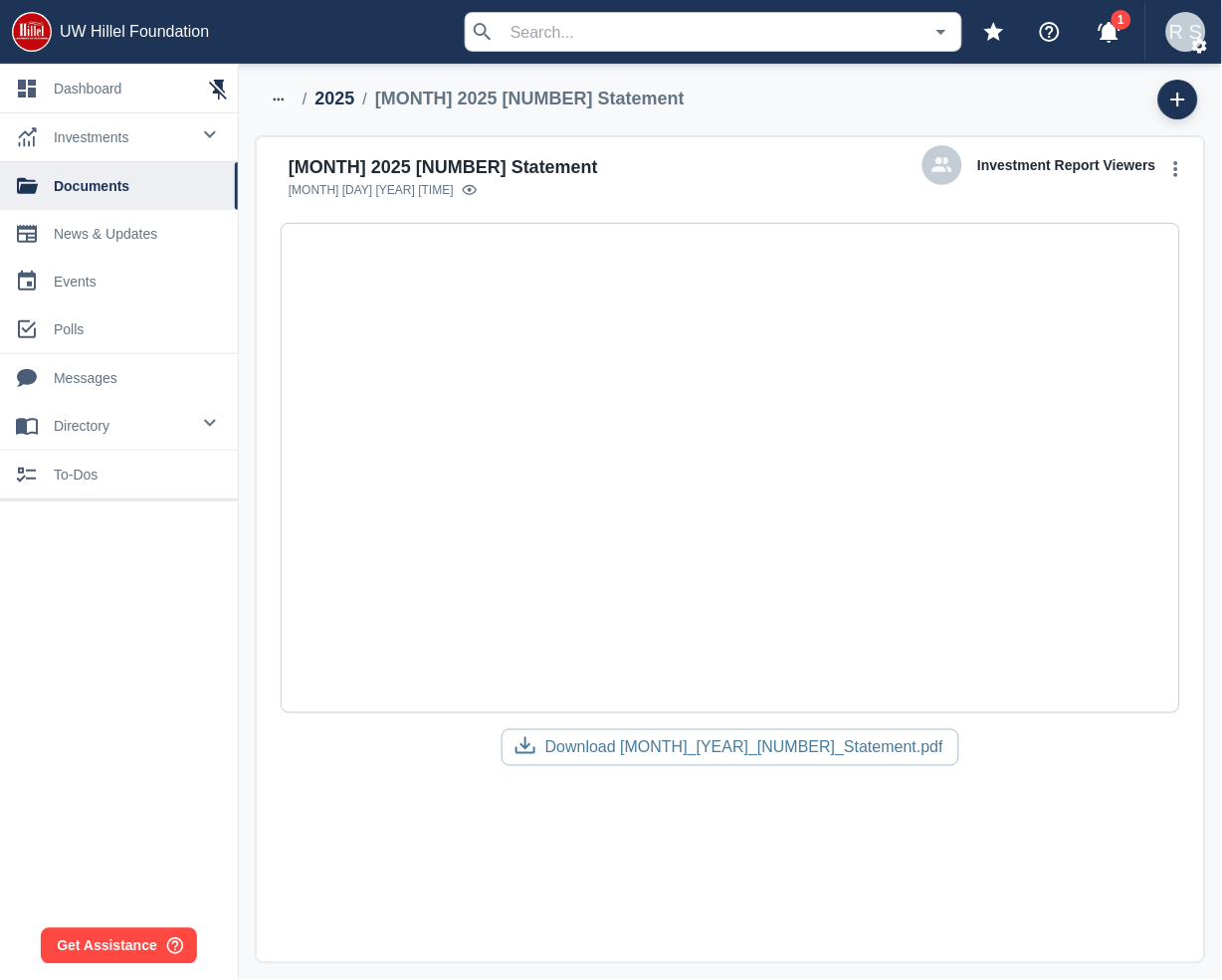 click on "/ 2025 / [MONTH] 2025 [NUMBER] Statement" at bounding box center [730, 99] 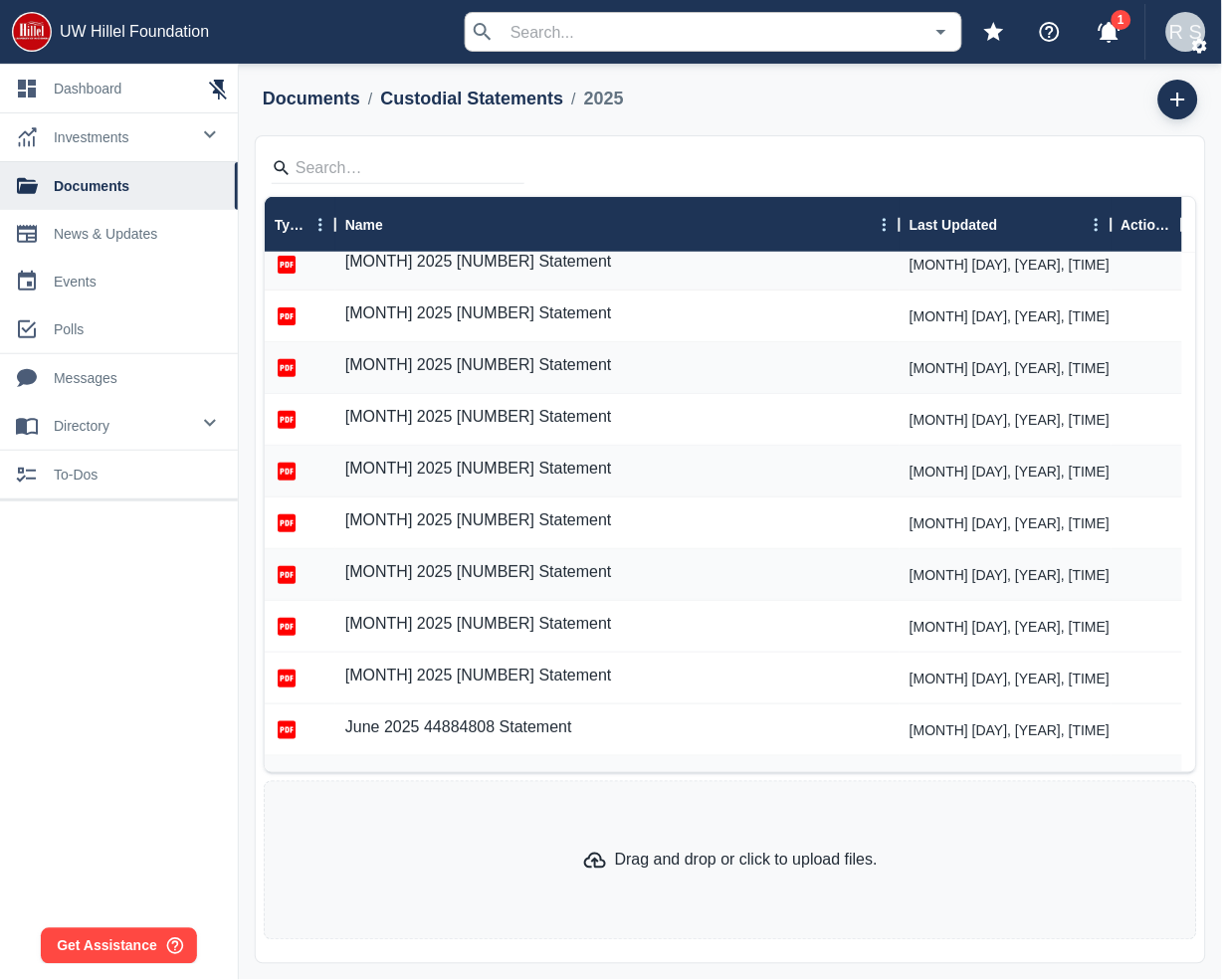 scroll, scrollTop: 331, scrollLeft: 0, axis: vertical 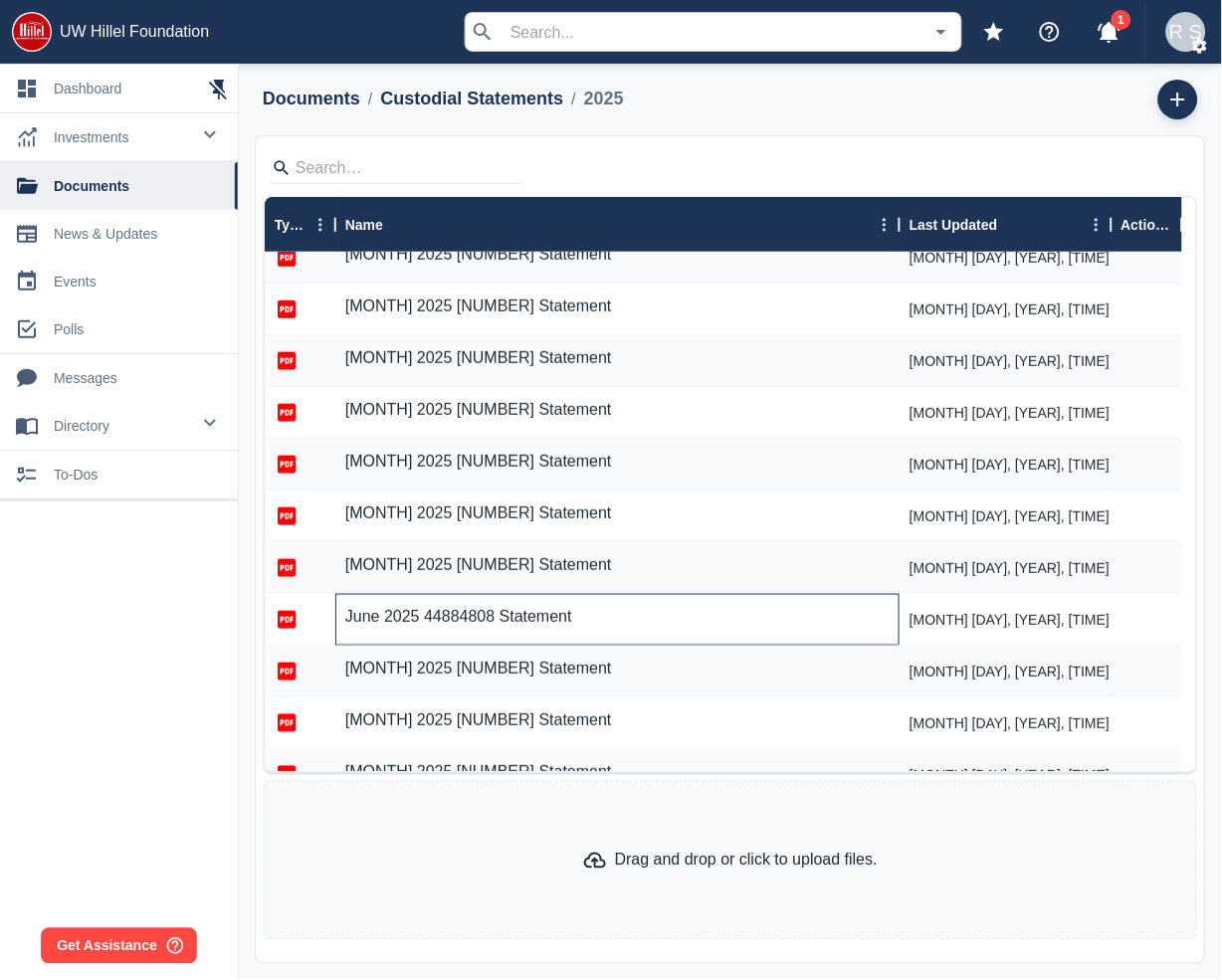 click on "June 2025 44884808 Statement" at bounding box center [459, 617] 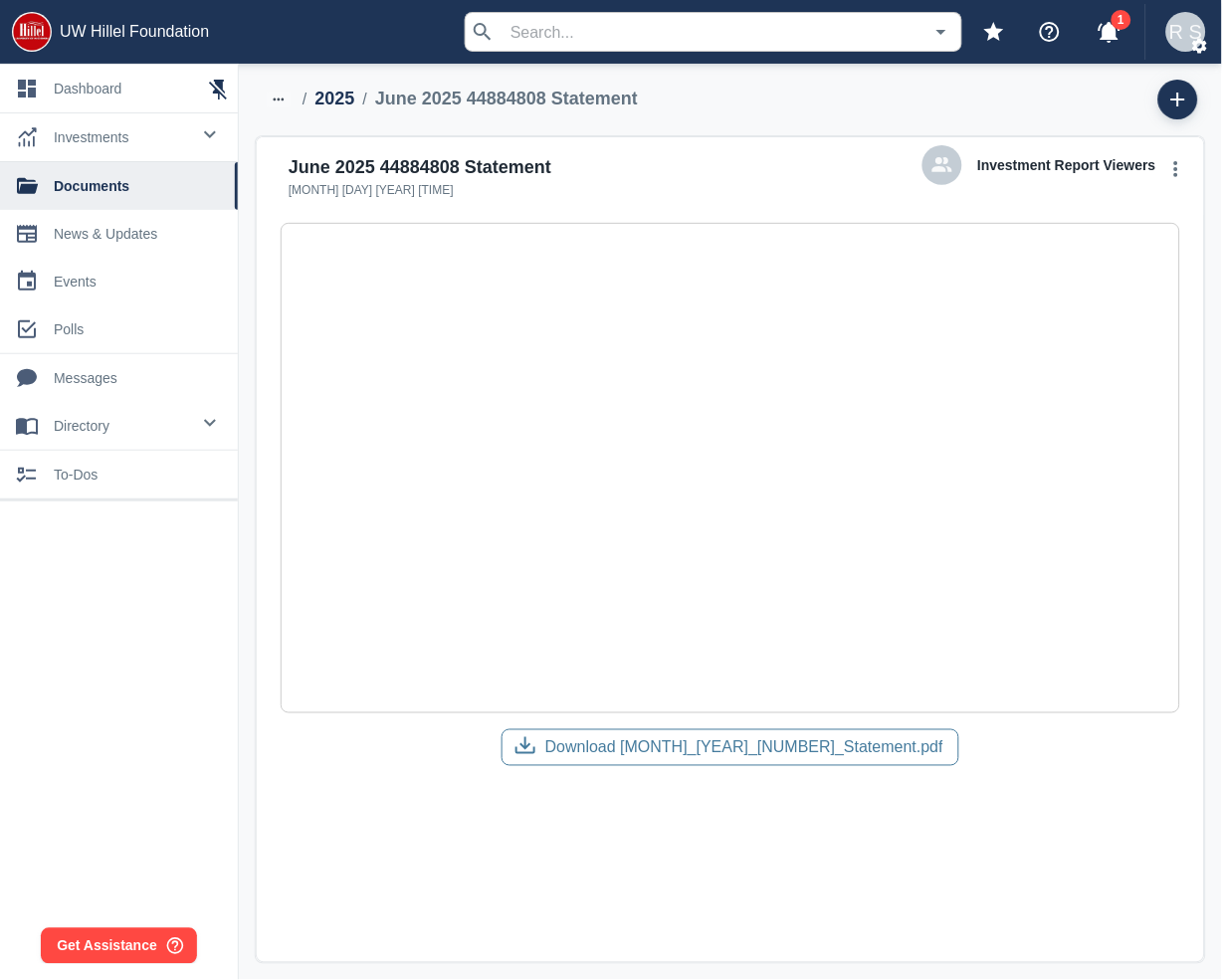click on "Download [MONTH]_[YEAR]_[NUMBER]_Statement.pdf" at bounding box center (730, 748) 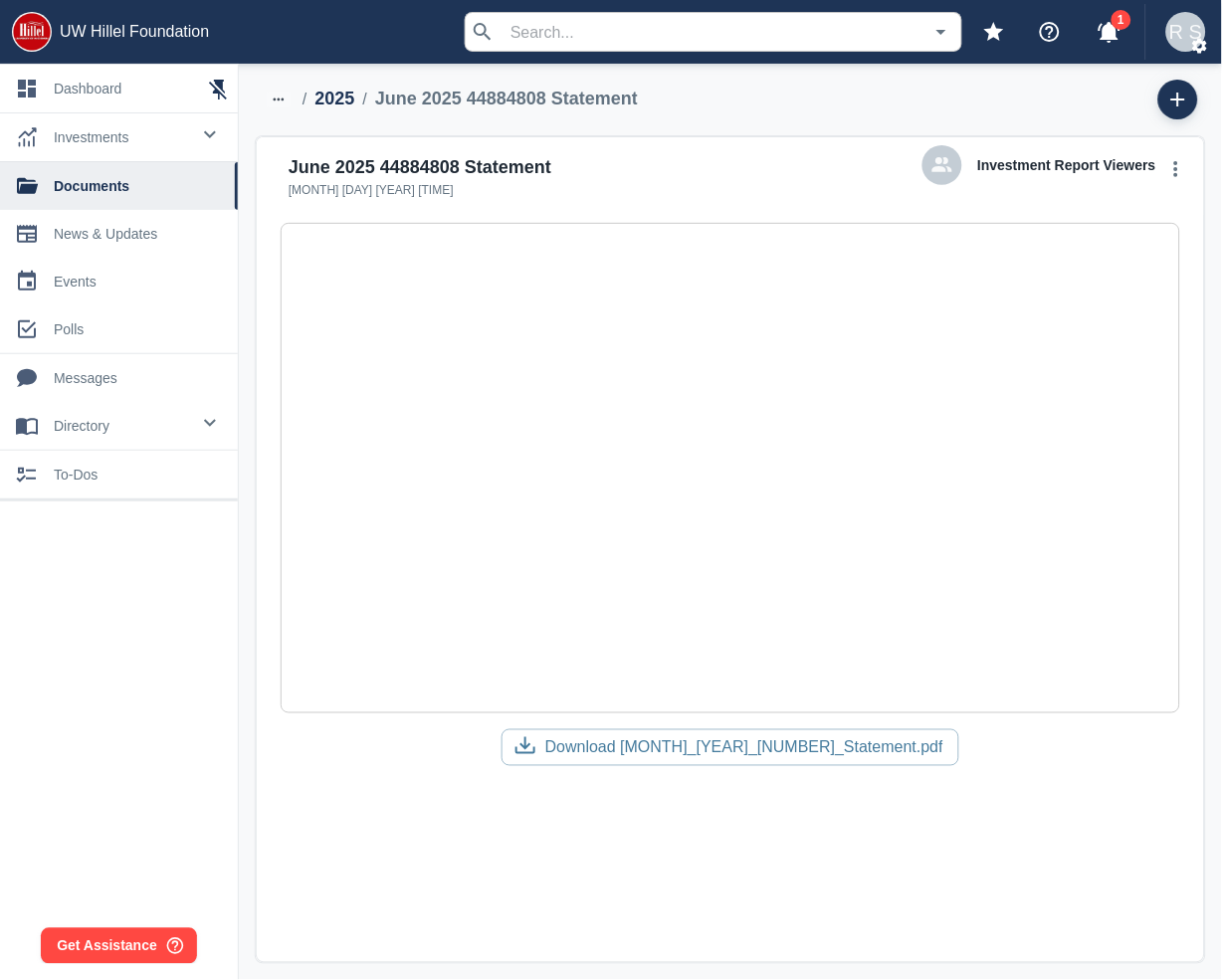 click on "2025" at bounding box center [334, 98] 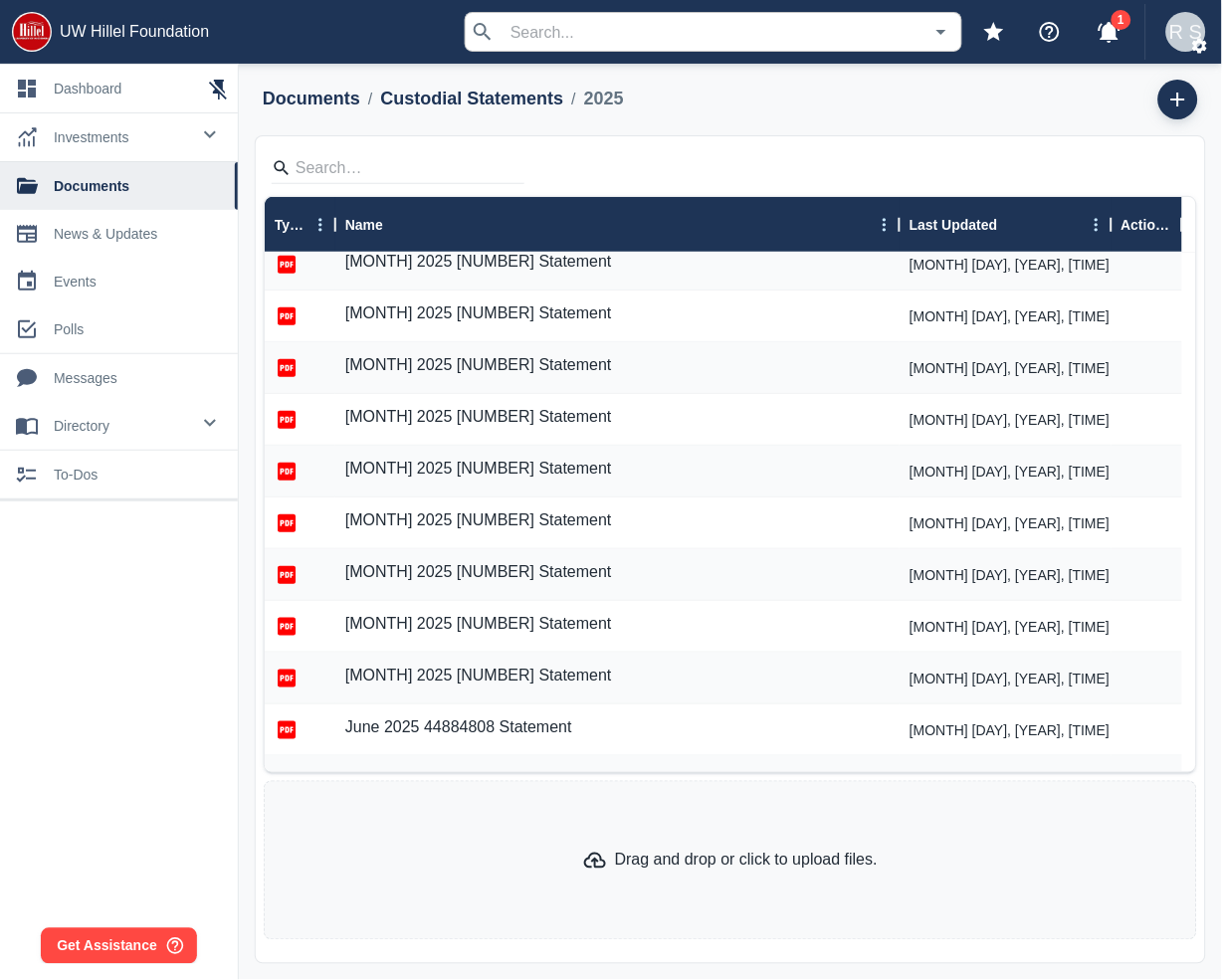 scroll, scrollTop: 331, scrollLeft: 0, axis: vertical 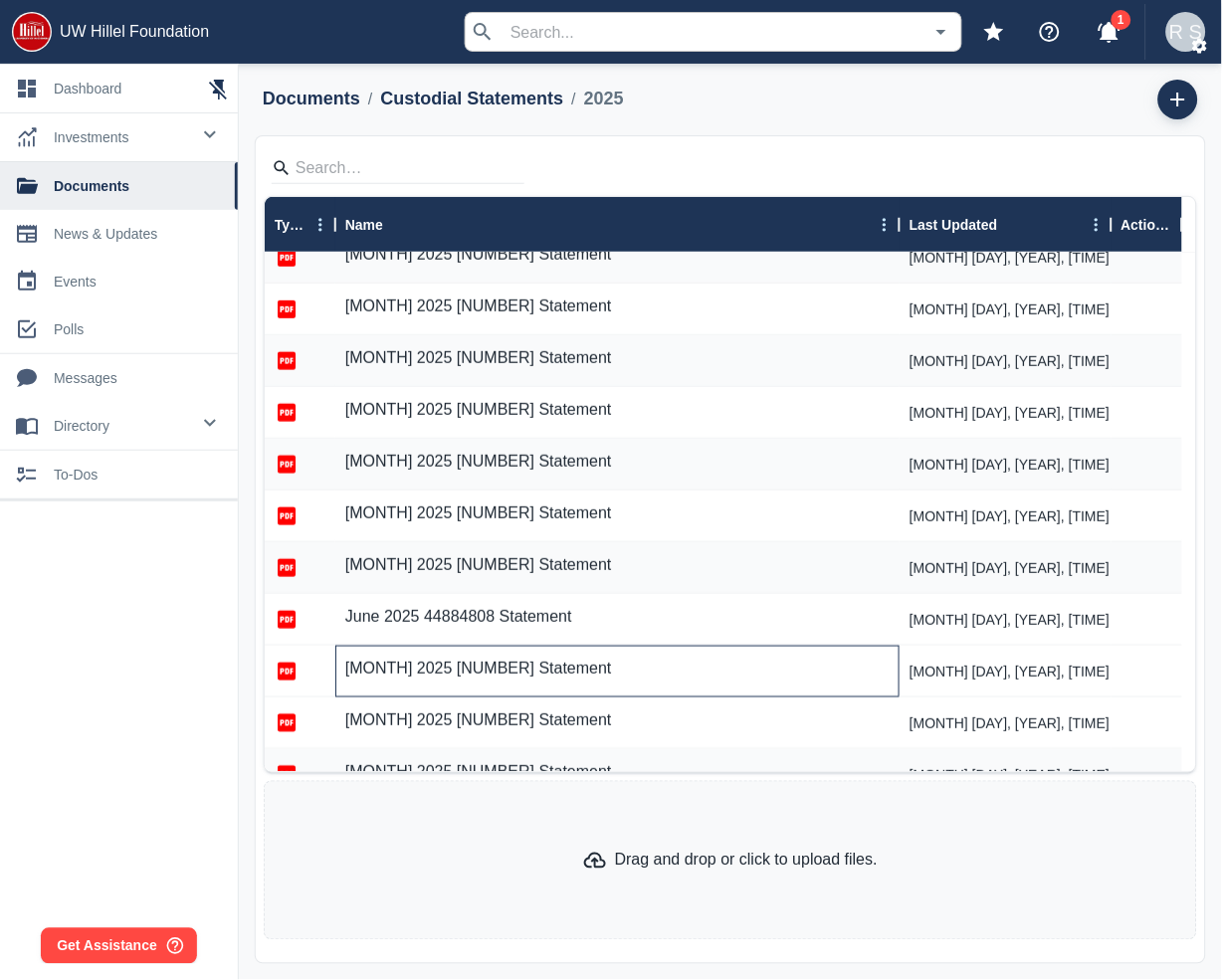 click on "[MONTH] 2025 [NUMBER] Statement" at bounding box center [479, 669] 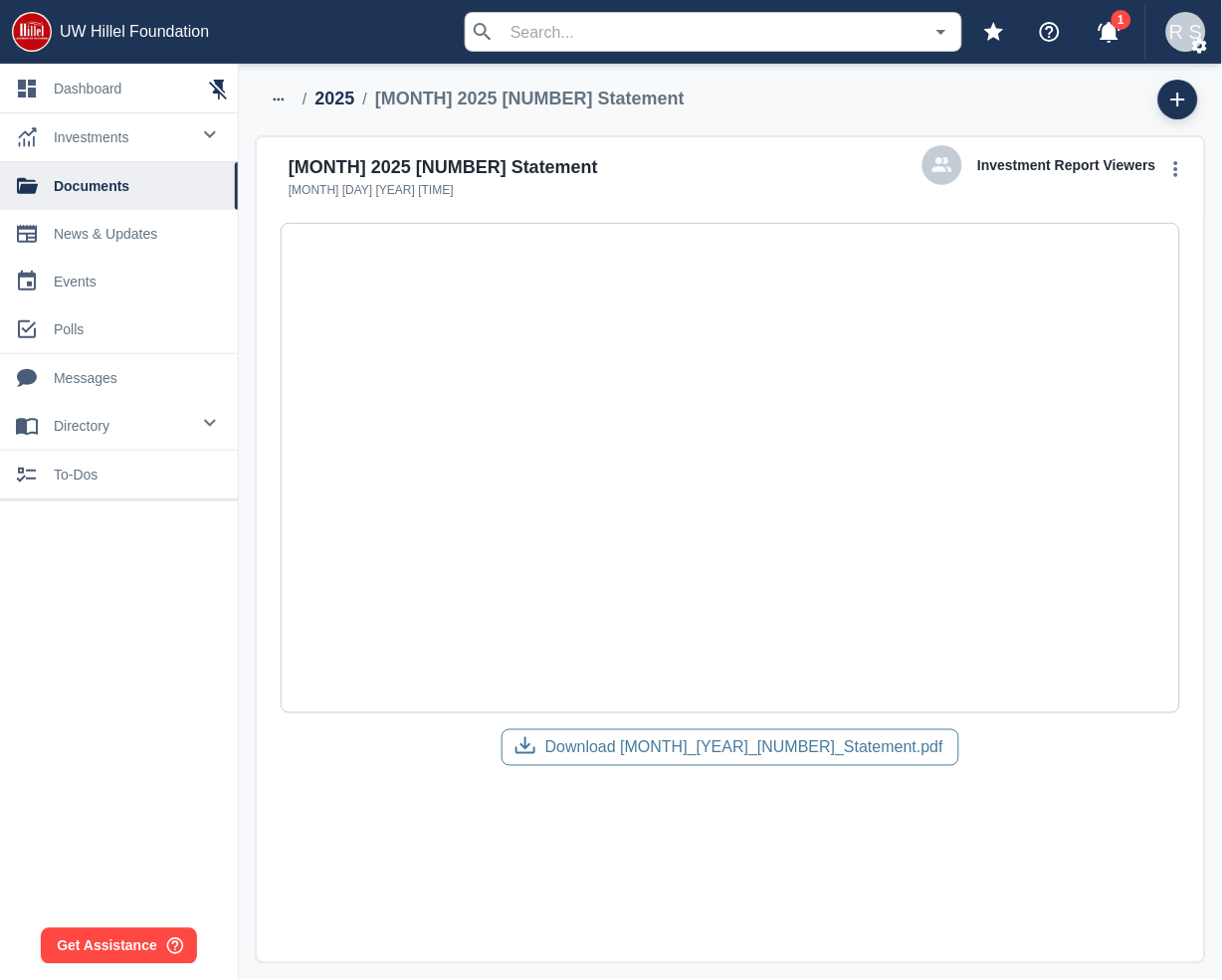 click on "Download [MONTH]_[YEAR]_[NUMBER]_Statement.pdf" at bounding box center (744, 748) 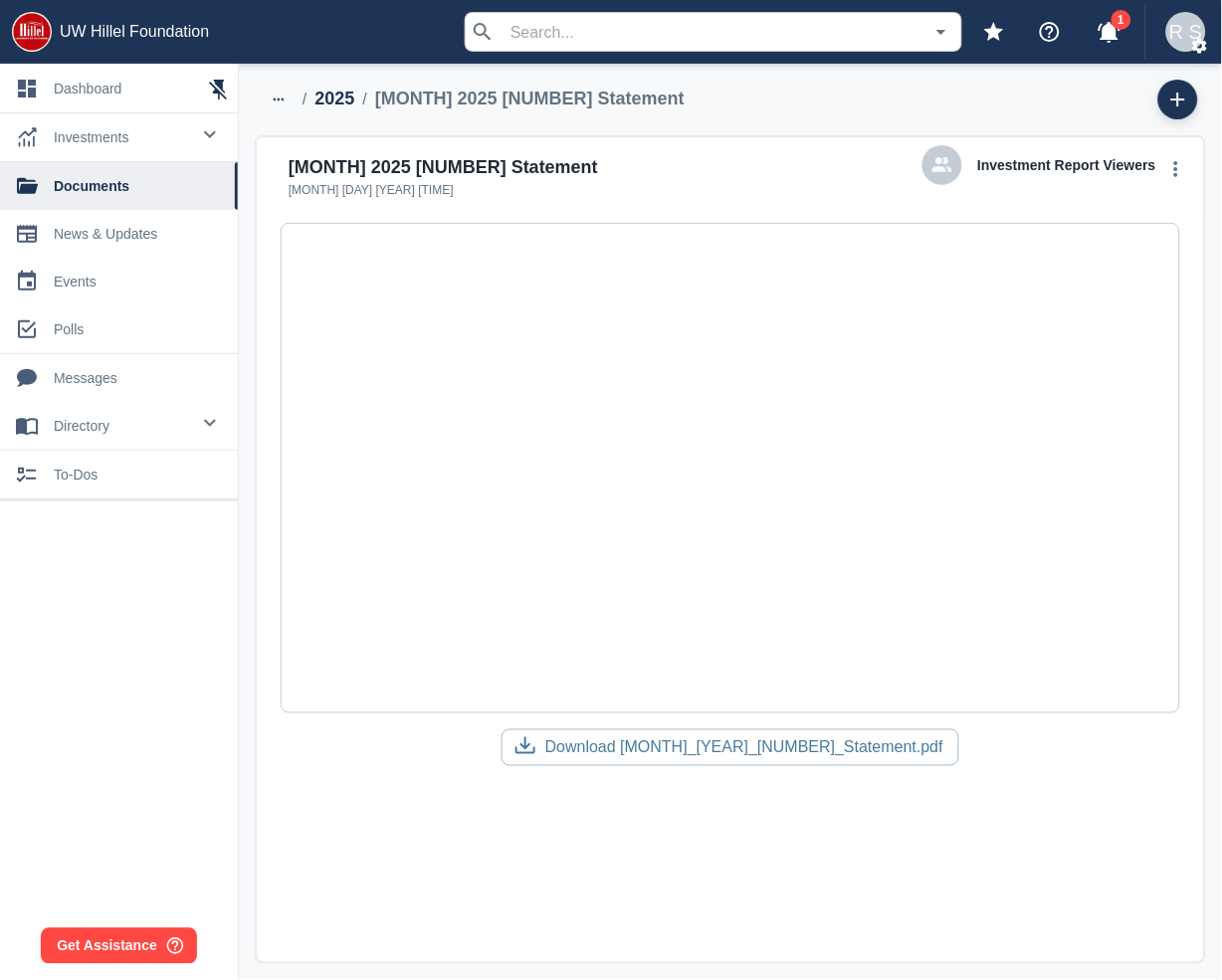 click on "2025" at bounding box center (334, 98) 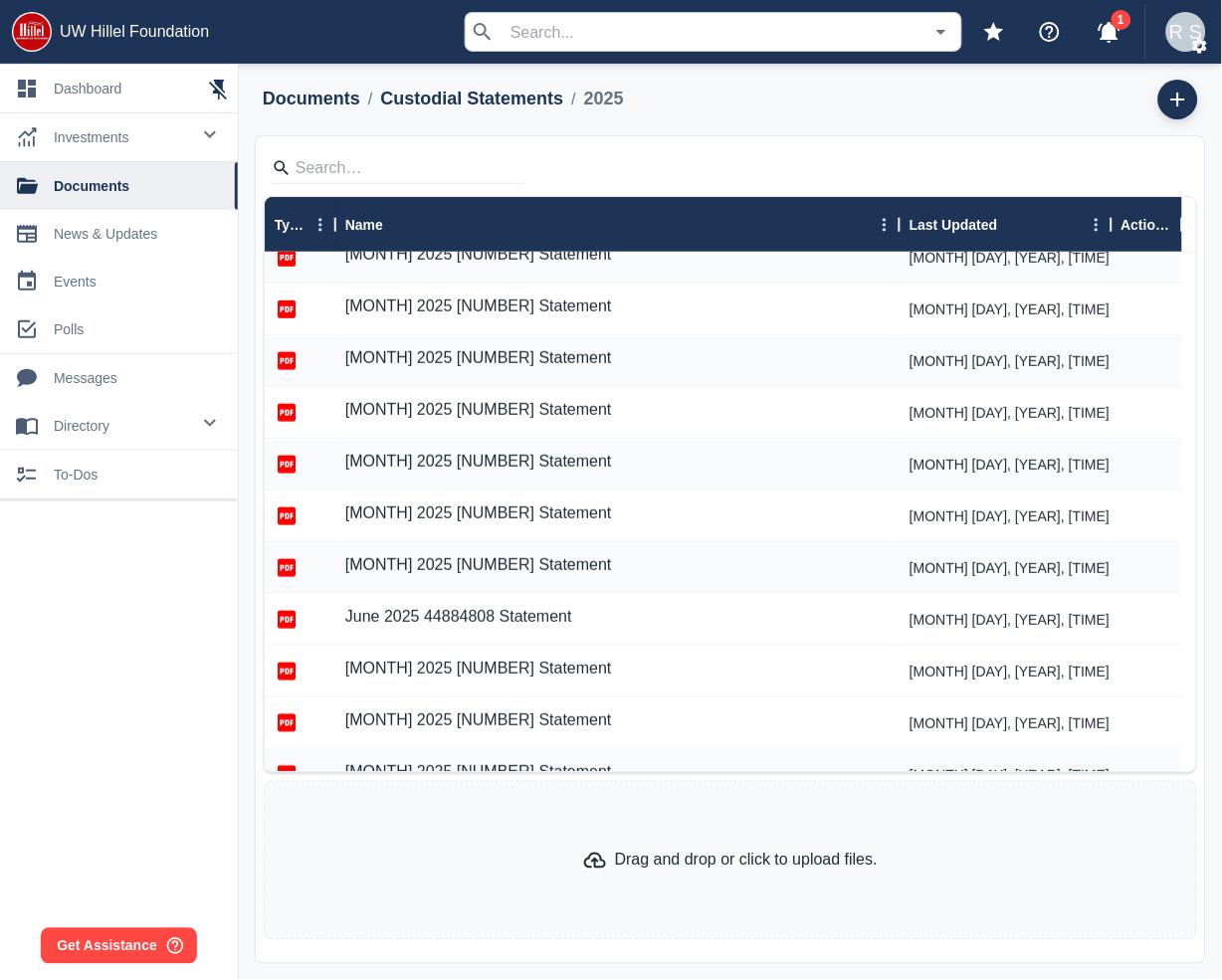 scroll, scrollTop: 442, scrollLeft: 0, axis: vertical 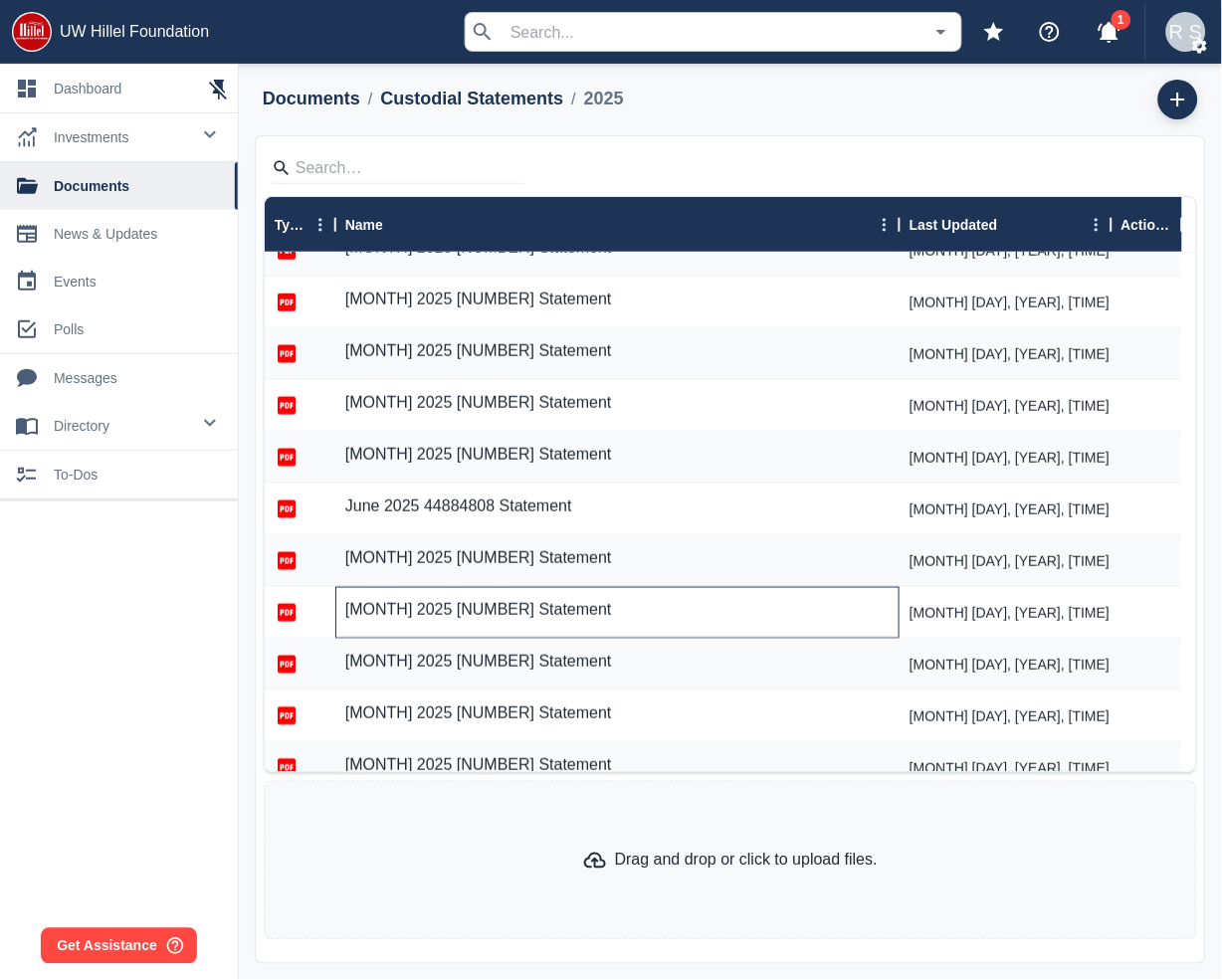 click on "[MONTH] 2025 [NUMBER] Statement" at bounding box center (479, 610) 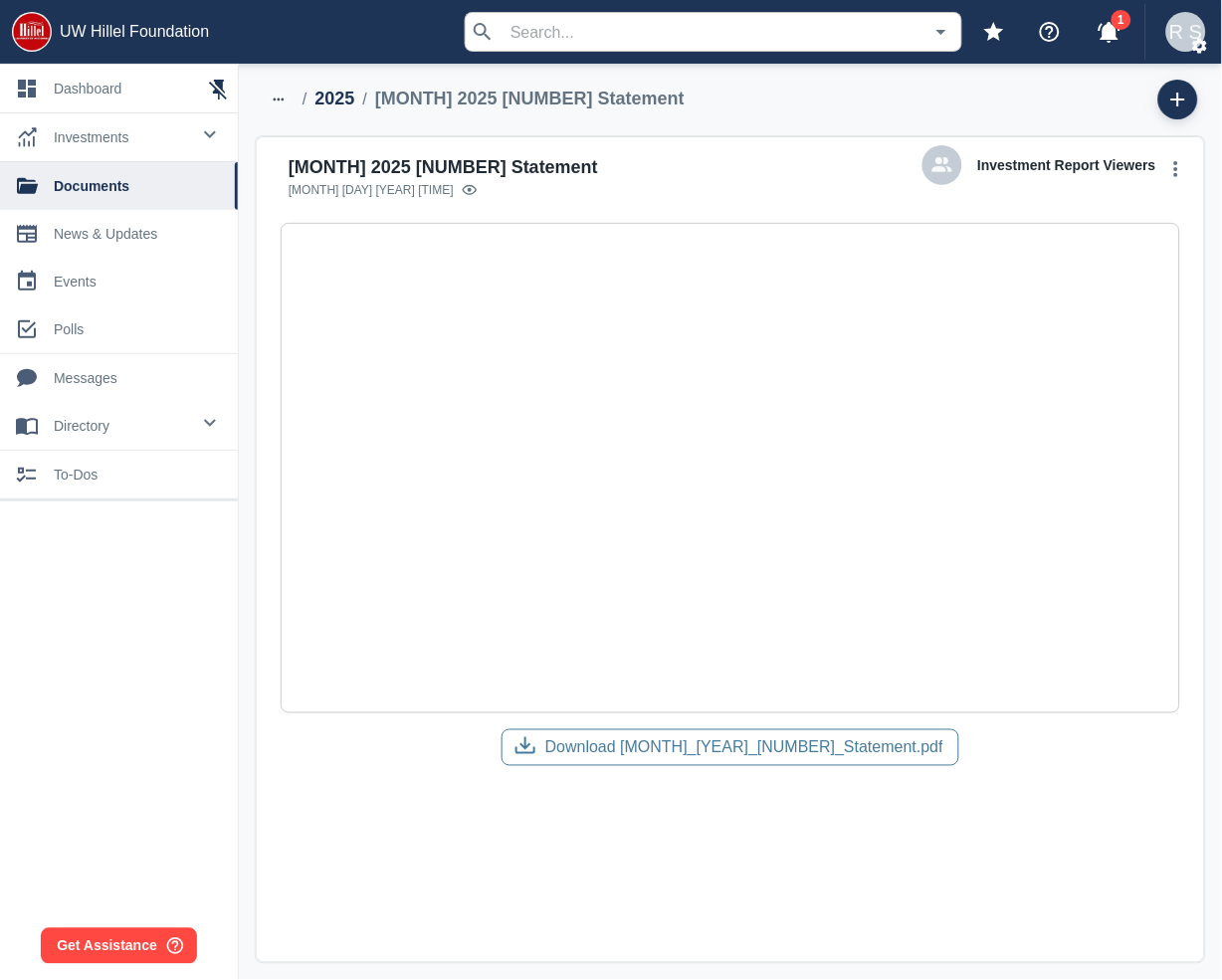 click on "Download [MONTH]_[YEAR]_[NUMBER]_Statement.pdf" at bounding box center [744, 748] 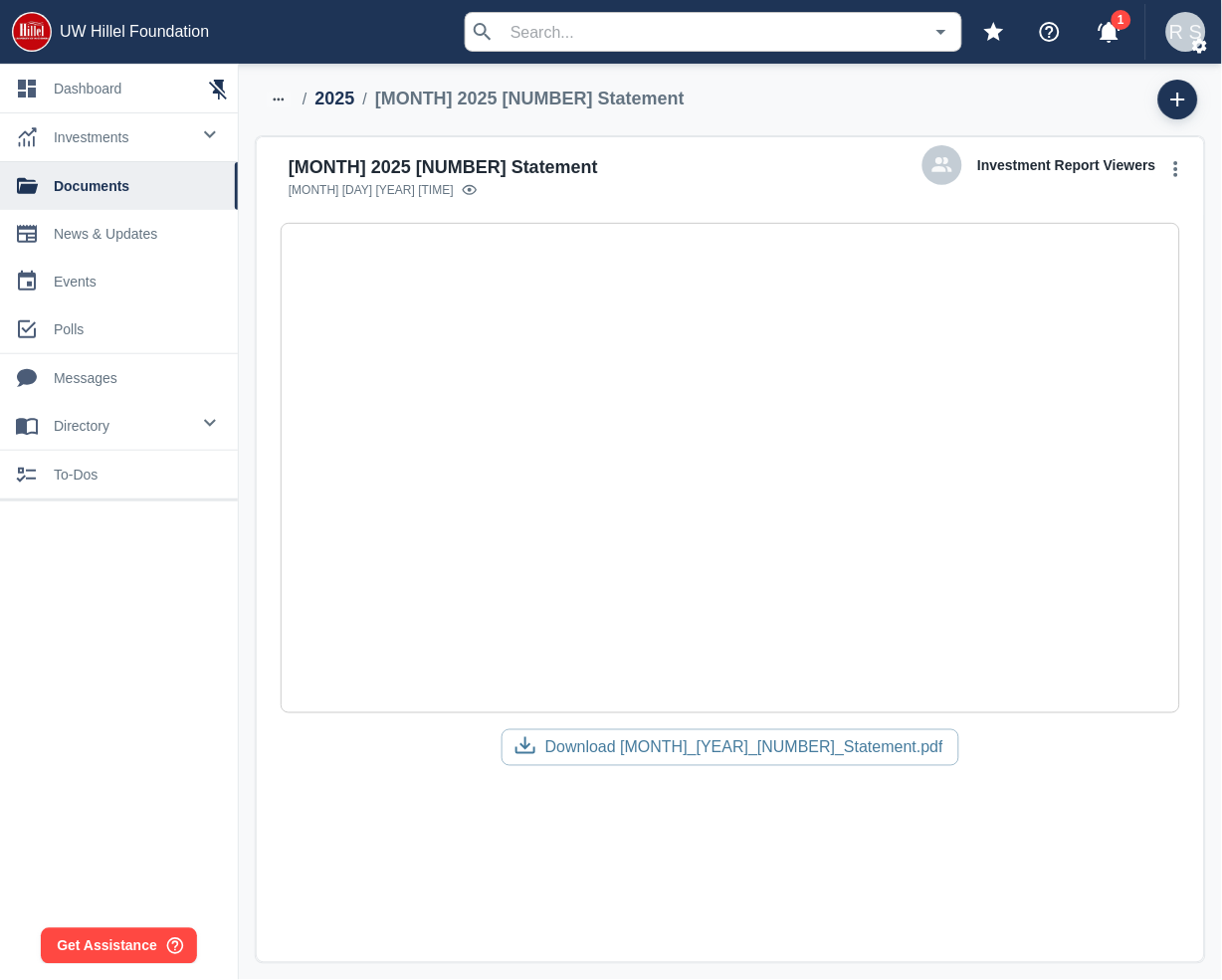 click on "2025" at bounding box center (334, 98) 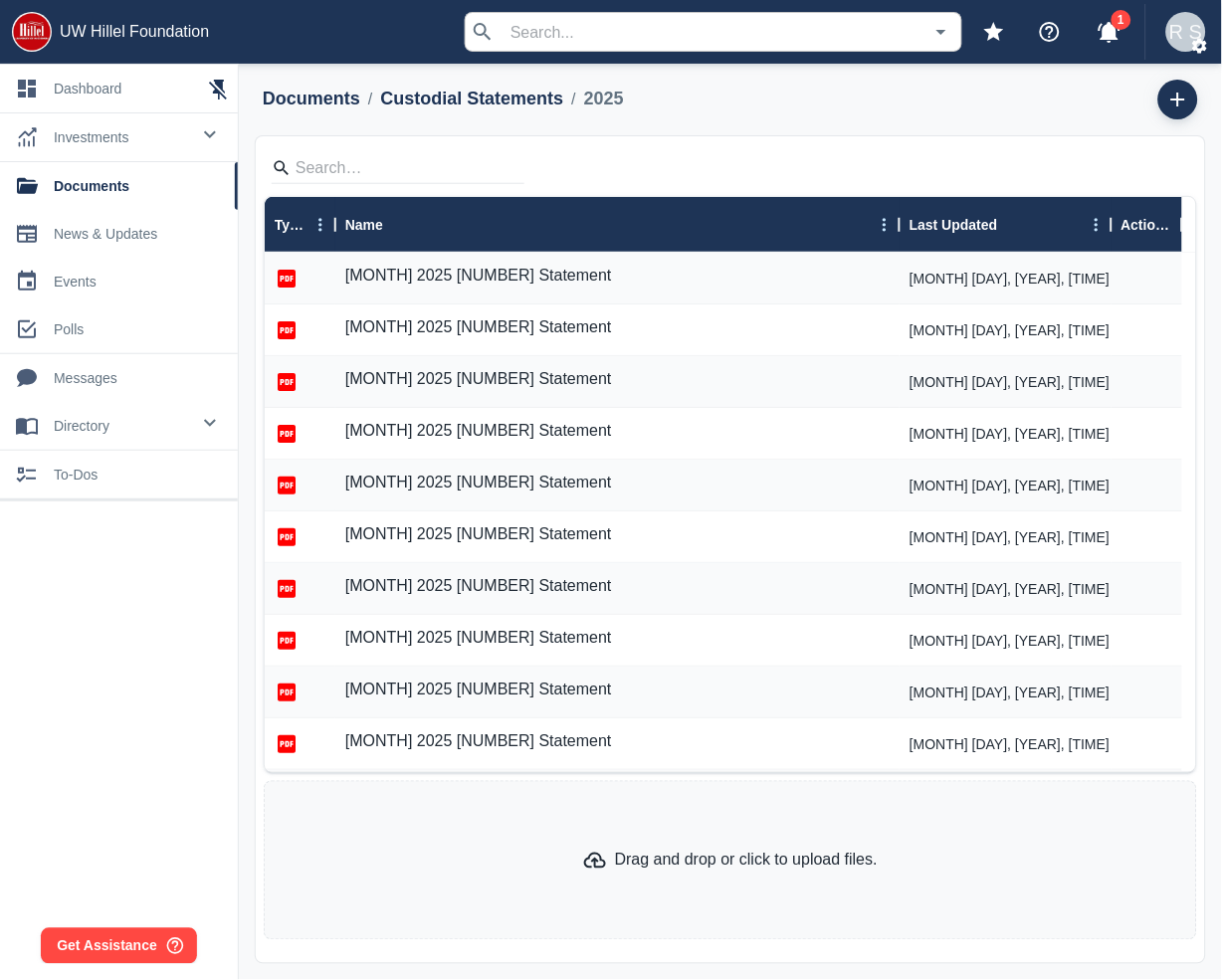 drag, startPoint x: 100, startPoint y: 184, endPoint x: 102, endPoint y: 165, distance: 19.104973 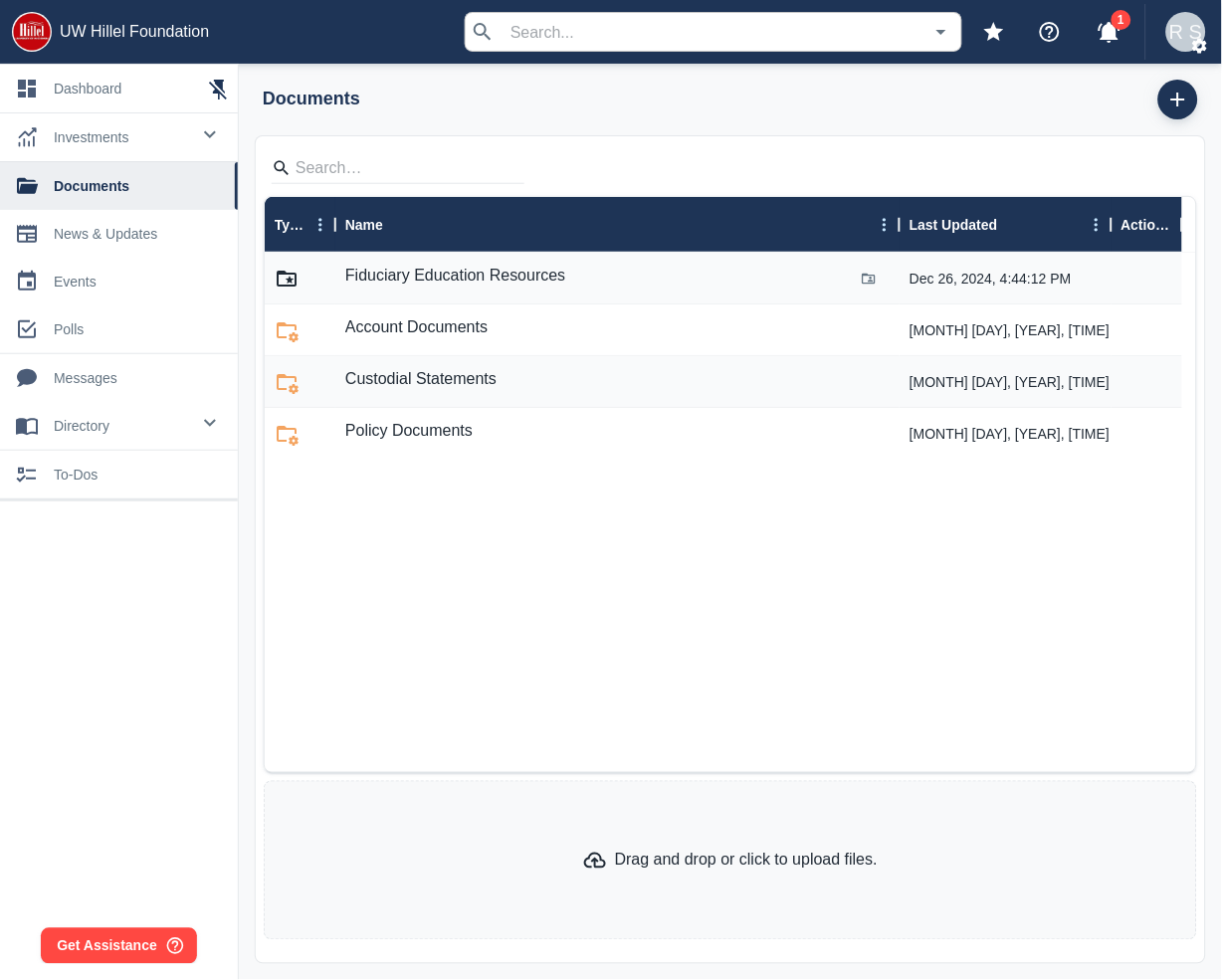 click on "investments" at bounding box center [121, 137] 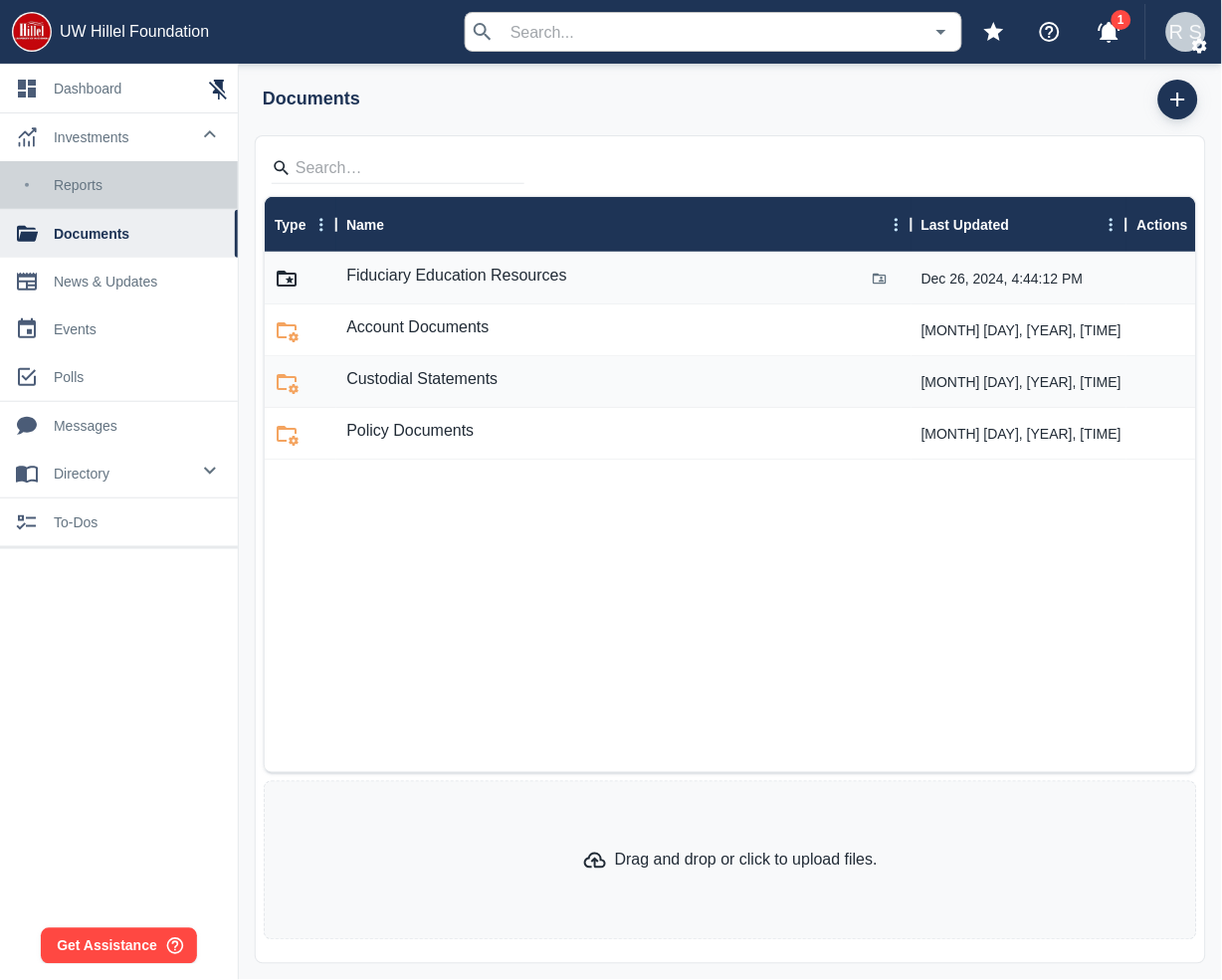 click on "Reports" at bounding box center (118, 185) 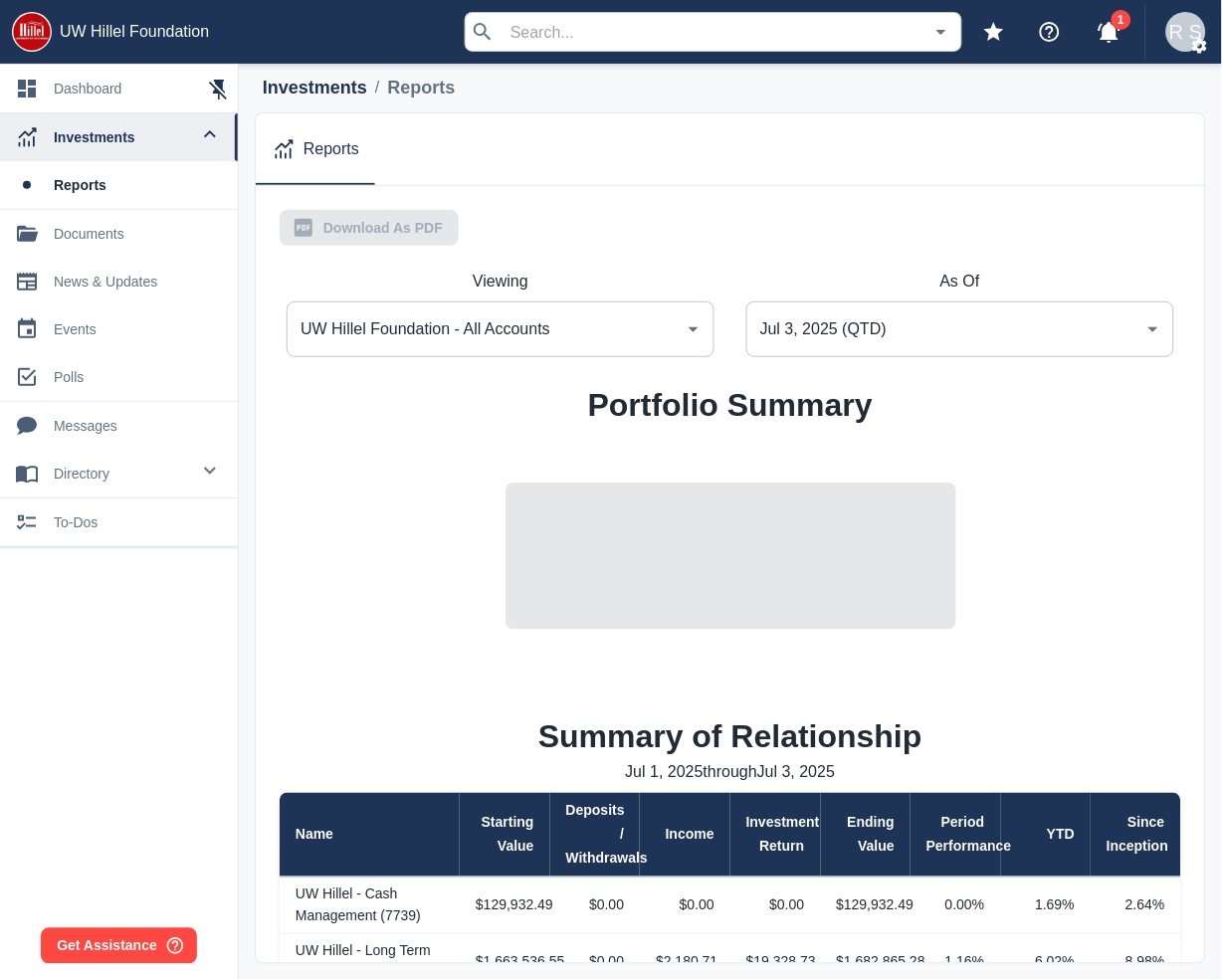 click on "Jul 3, 2025 (QTD)" at bounding box center (945, 329) 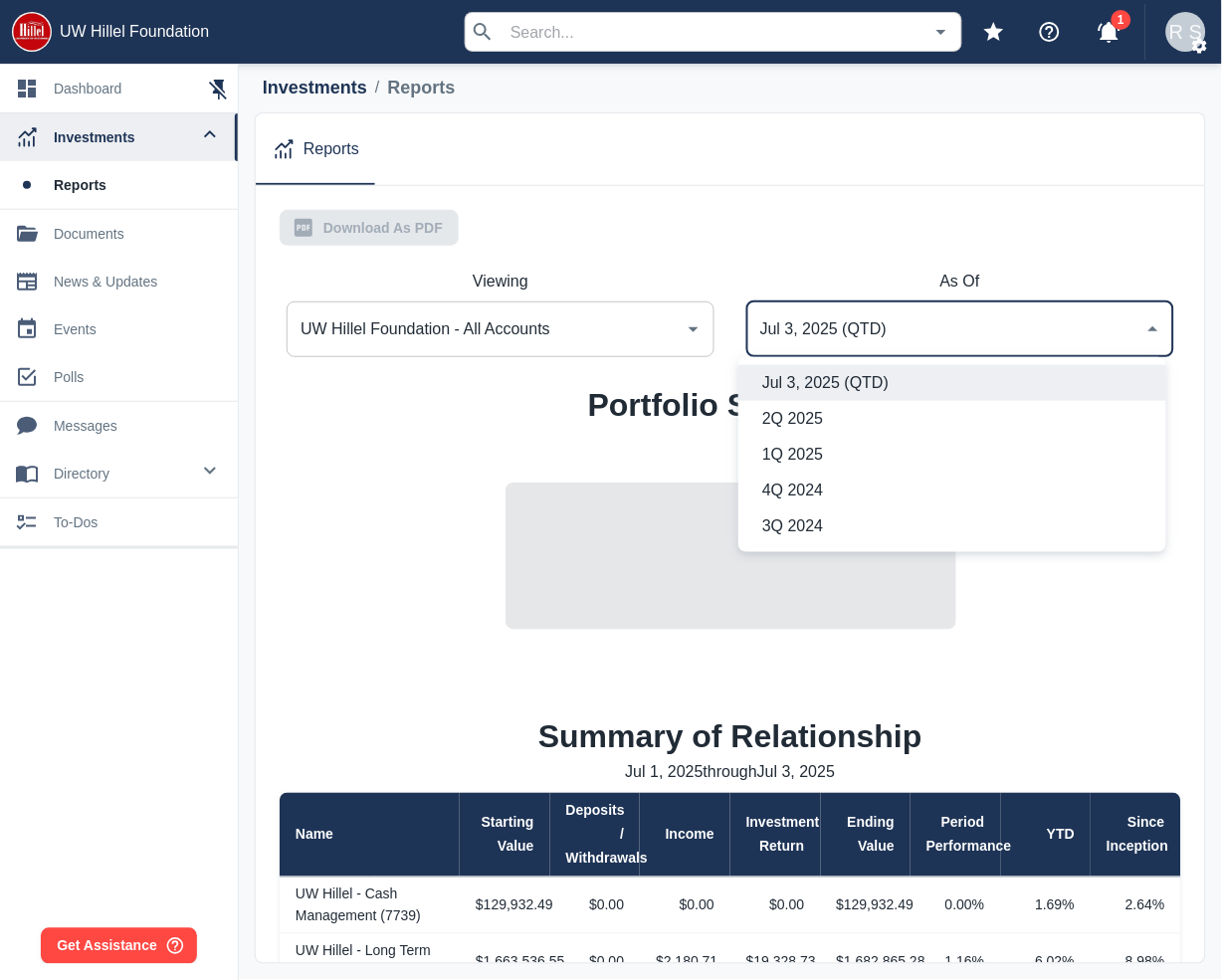 click on "2Q 2025" at bounding box center (956, 419) 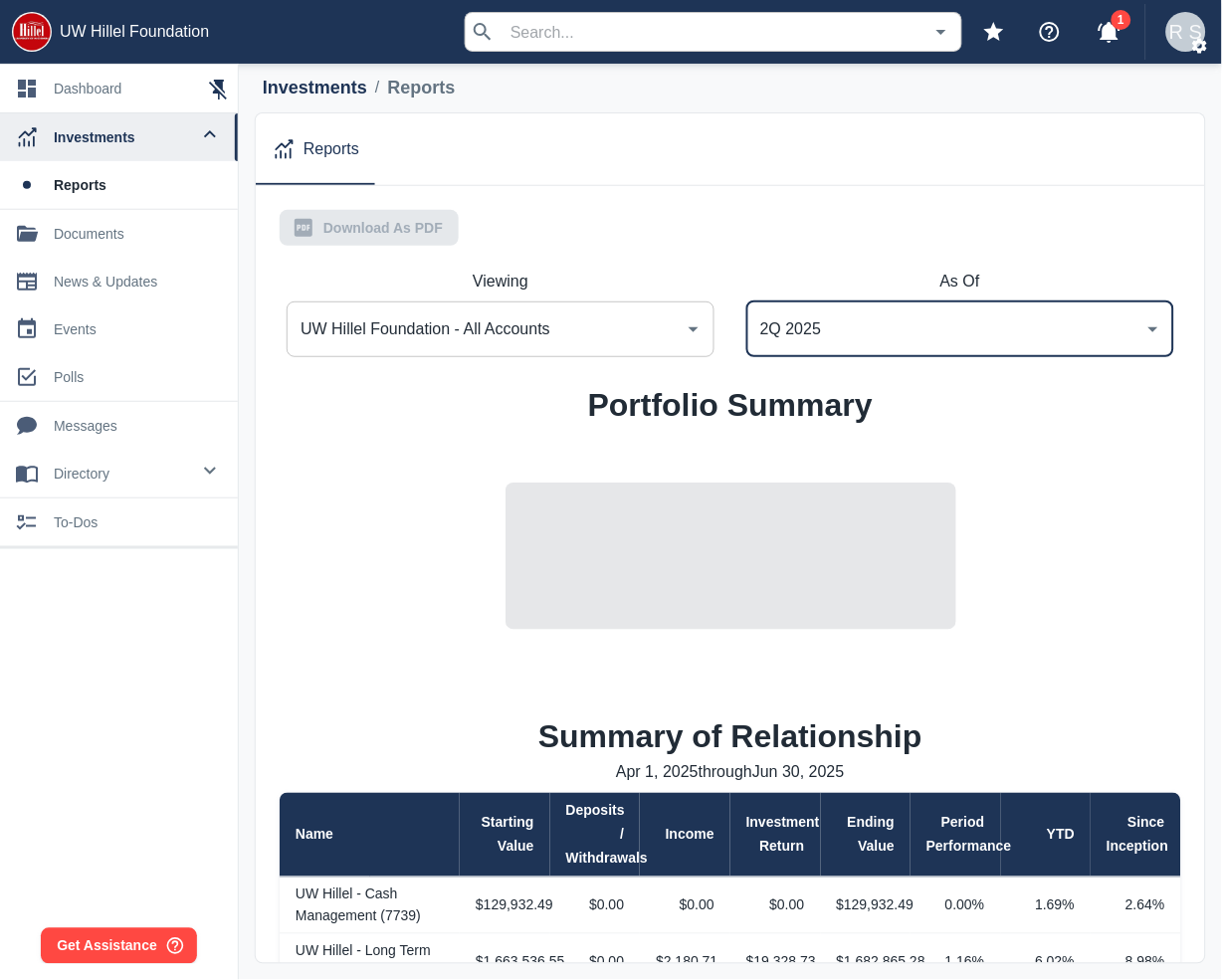 click on "Quarterly  Client Report [MONTH] [YEAR] Market Commentary SECOND QUARTER 2025 COMMENTARY Stocks:  Bonds: UW Hillel Foundation [NUMBER] [STREET] Madison ,  WI   [ZIP] UW Hillel Foundation - All Accounts Summary Portfolio Summary Summary of Relationship [MONTH] [DAY], [YEAR]  through  [MONTH] [DAY], [YEAR] Name Starting Value Deposits / Withdrawals Income Investment Return Ending Value Period Performance YTD Since Inception UW Hillel - Cash Management ([NUMBER]) $[VALUE] $[VALUE] $[VALUE] $[VALUE] $[VALUE] [PERCENTAGE]% [PERCENTAGE]% [PERCENTAGE]% UW Hillel - Long Term ([NUMBER]) $[VALUE] $[VALUE] $[VALUE] $[VALUE] $[VALUE] [PERCENTAGE]% [PERCENTAGE]% [PERCENTAGE]% UW Hillel - General Reserve ([NUMBER]) $[VALUE] $[VALUE] $[VALUE] $[VALUE] $[VALUE] [PERCENTAGE]% [PERCENTAGE]% [PERCENTAGE]% UW Hillel - Sarnoff Strategic Fund ([NUMBER]) $[VALUE] $[VALUE] $[VALUE] $[VALUE] $[VALUE] [PERCENTAGE]% [PERCENTAGE]% [PERCENTAGE]% Performance is net of fees and annualized for periods of one year or greater. Detailed UW Hillel - Cash Management ([NUMBER]) Summary Portfolio Summary Portfolio   Performance Account Opened  [MONTH] [DAY], [YEAR] Portfolio" at bounding box center (730, 228) 